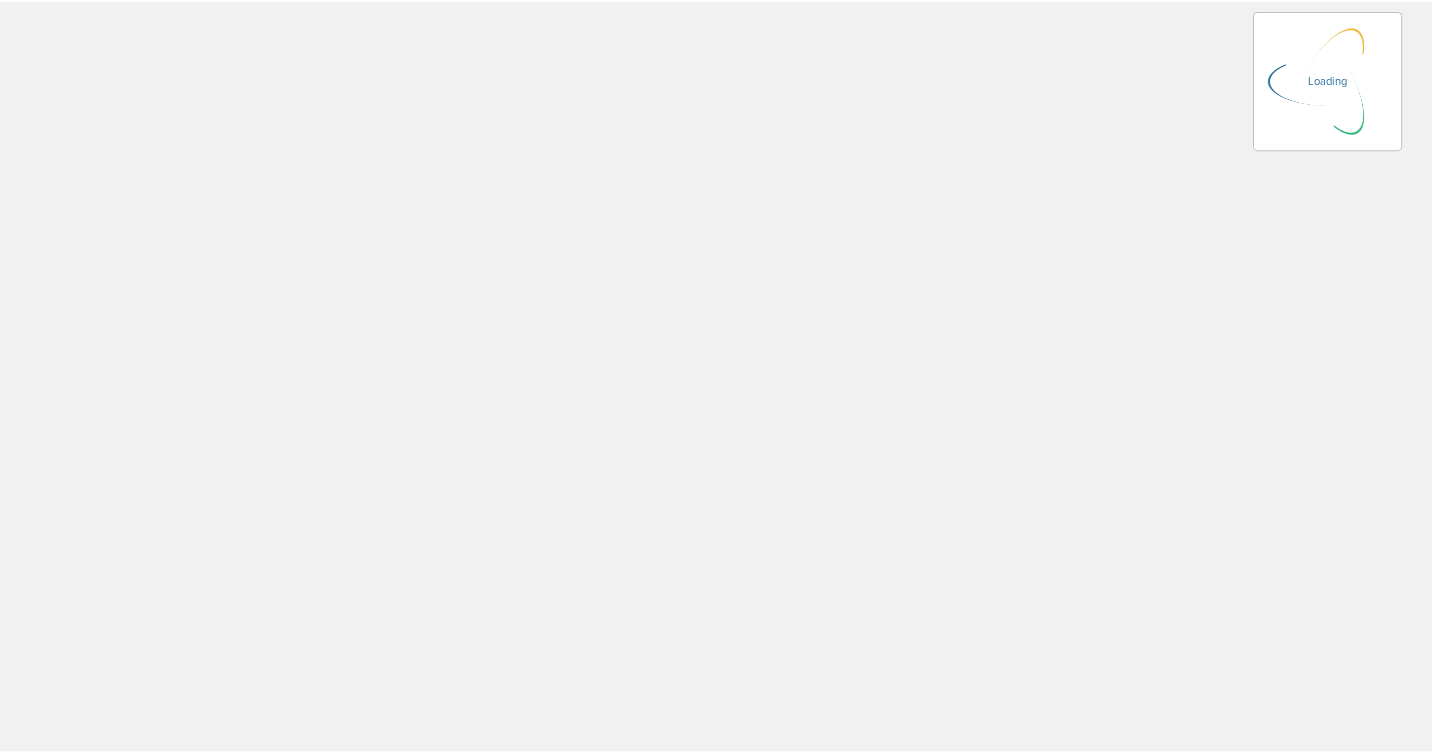 scroll, scrollTop: 0, scrollLeft: 0, axis: both 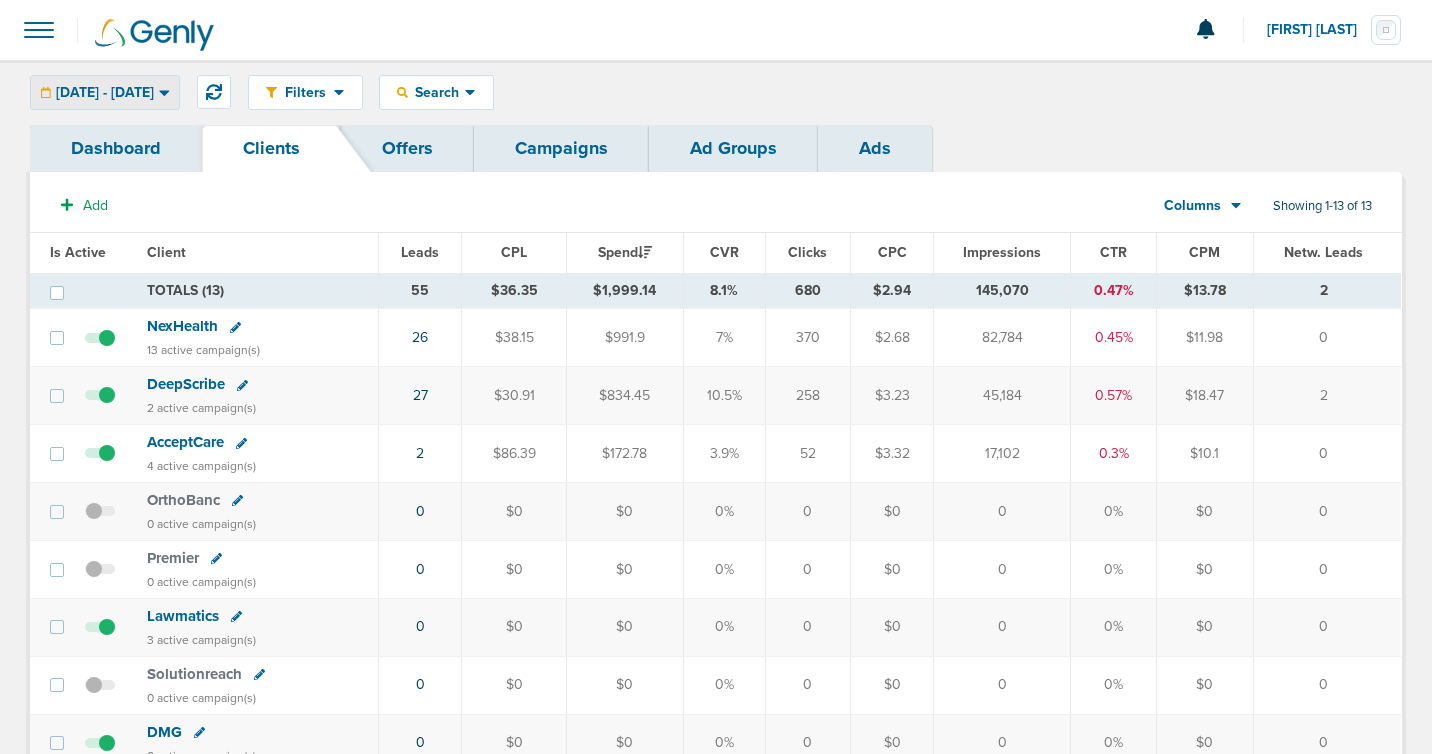 click on "[DATE] - [DATE]" at bounding box center (105, 93) 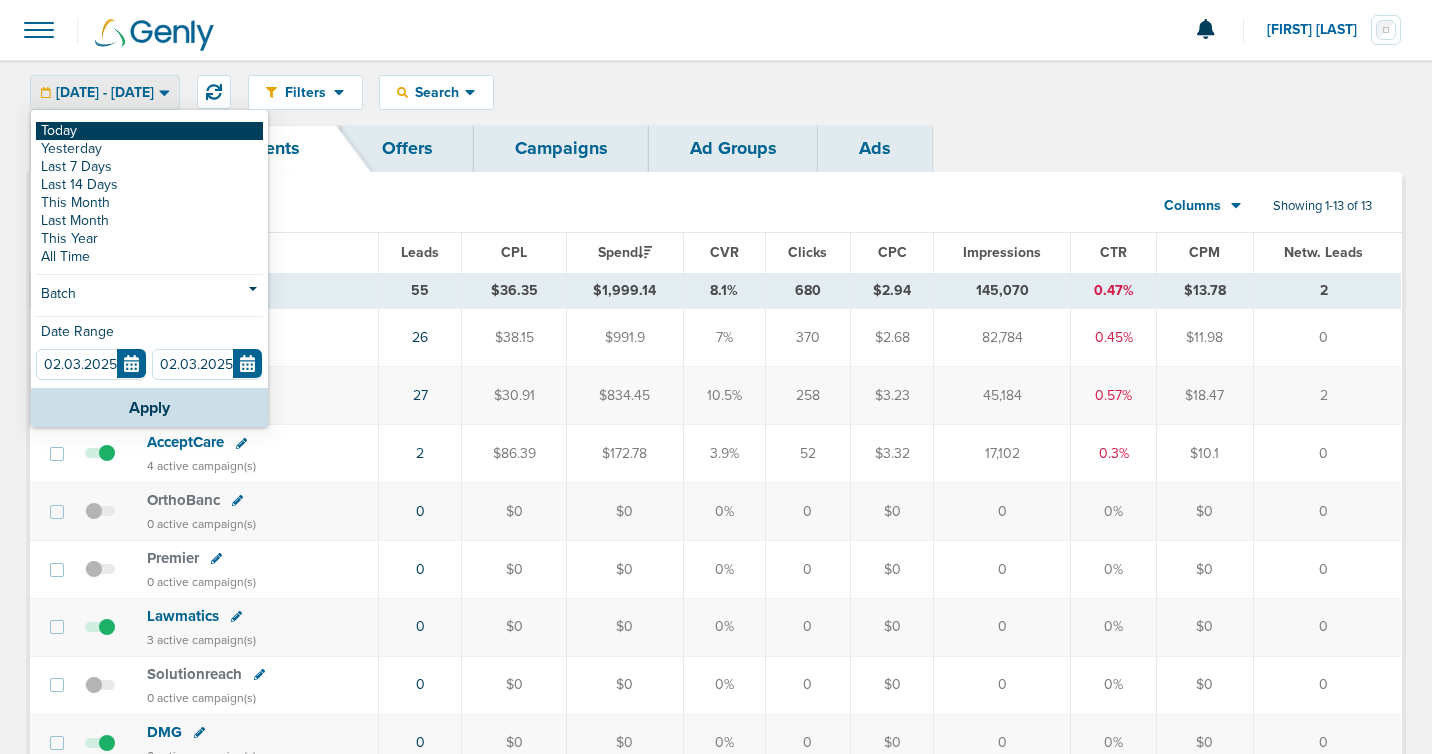 click on "Today" at bounding box center [149, 131] 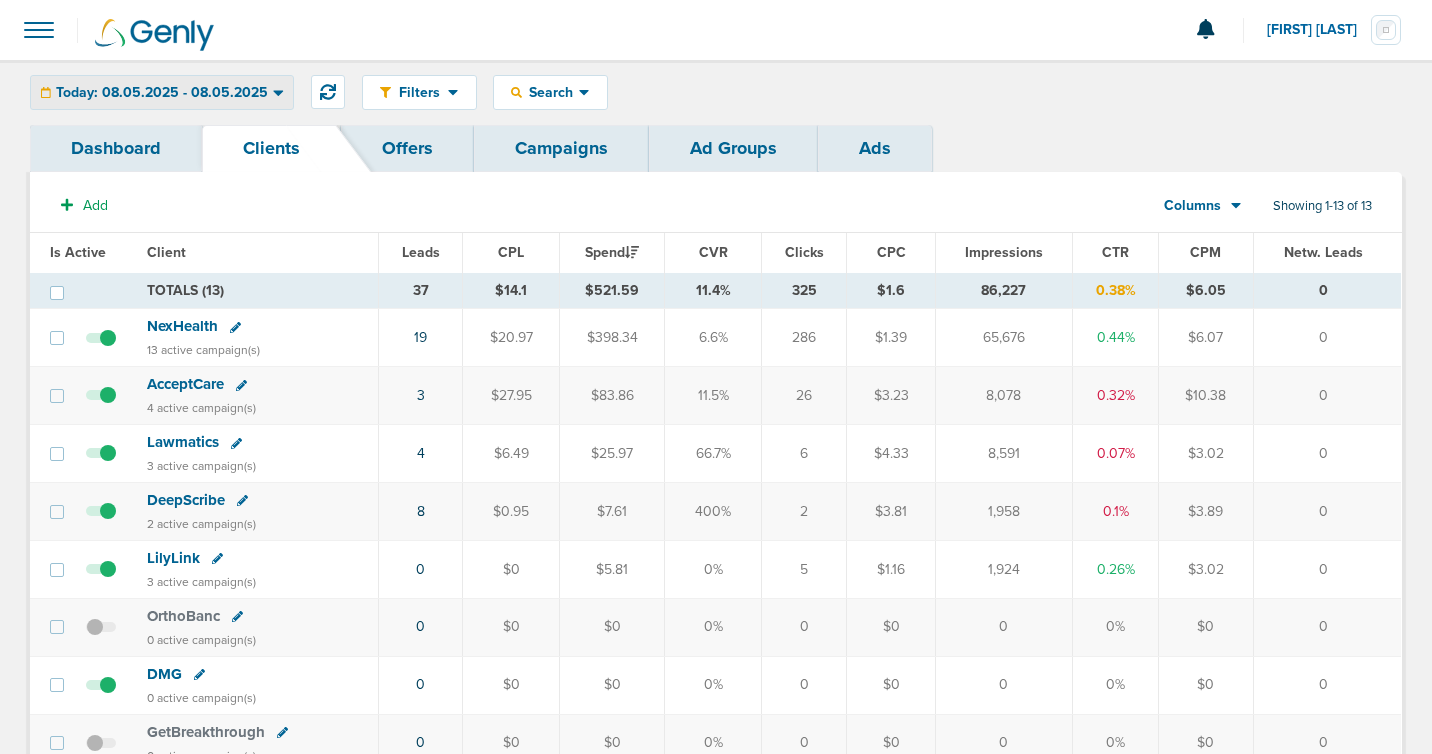 click on "Today: 08.05.2025 - 08.05.2025" at bounding box center [162, 93] 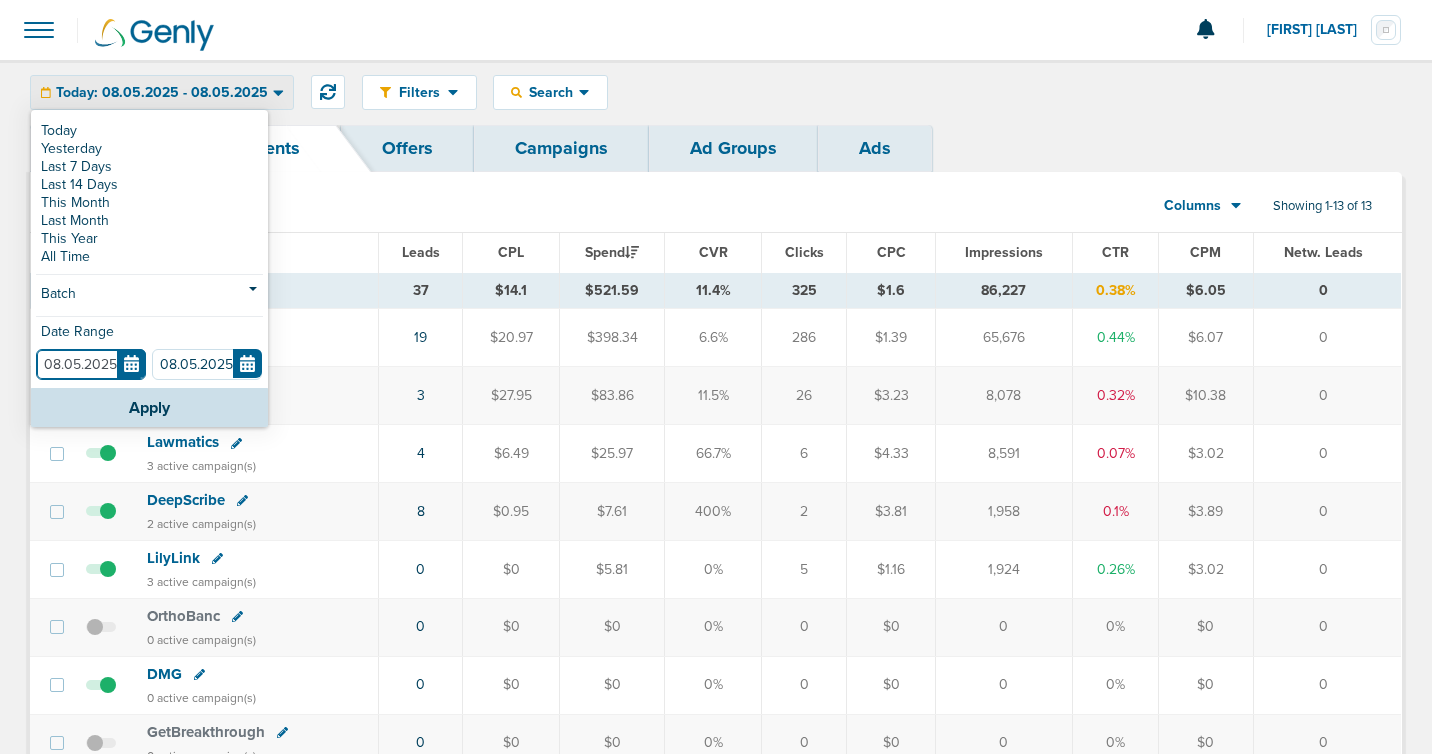 click on "08.05.2025" at bounding box center [91, 364] 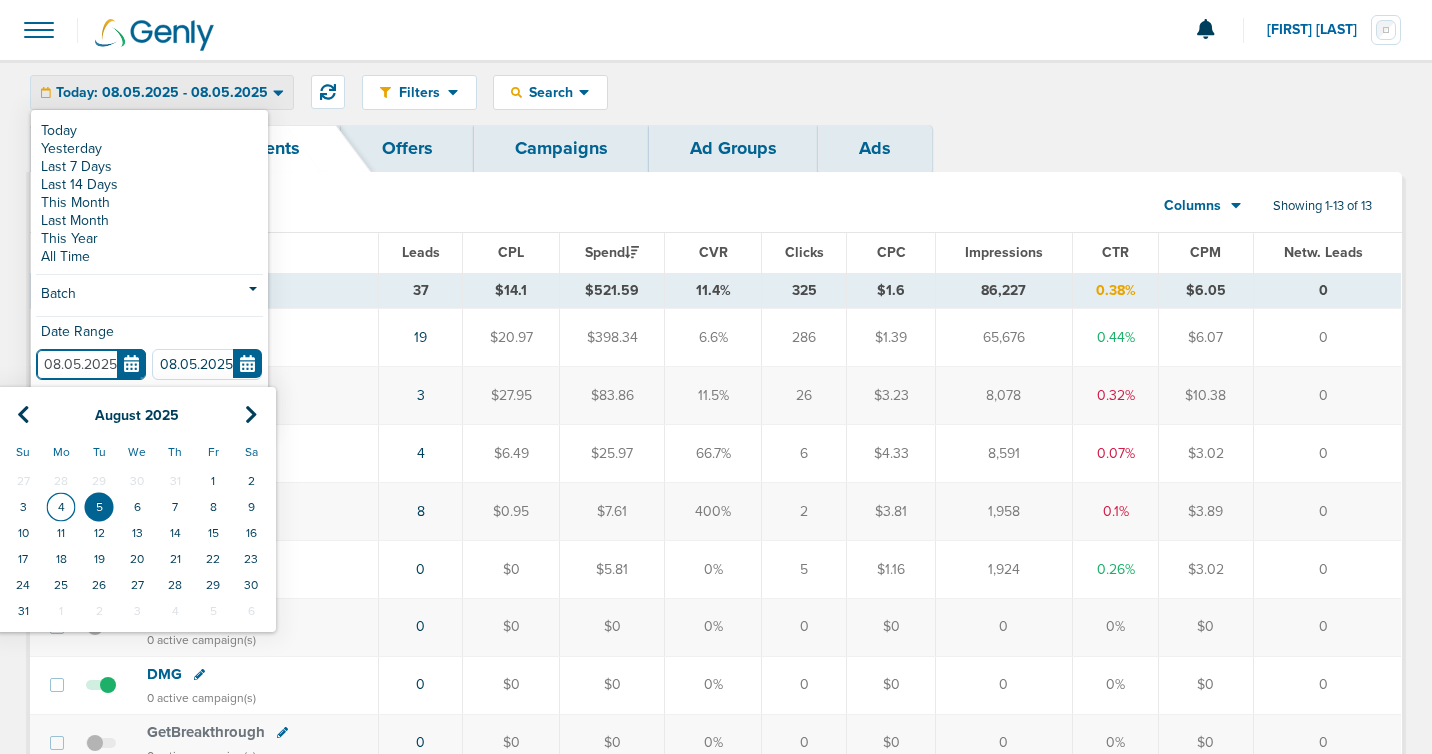 click on "4" at bounding box center (61, 507) 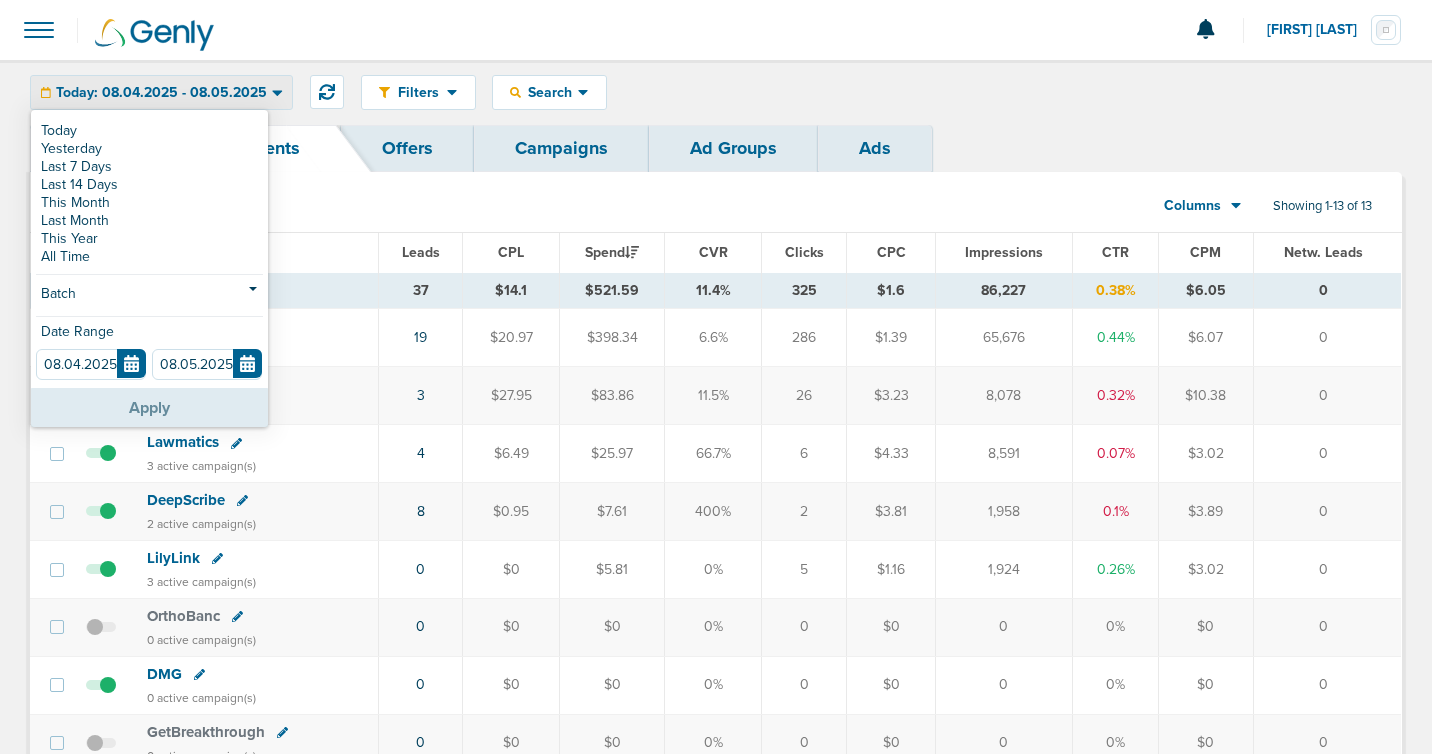 click on "Apply" at bounding box center (149, 407) 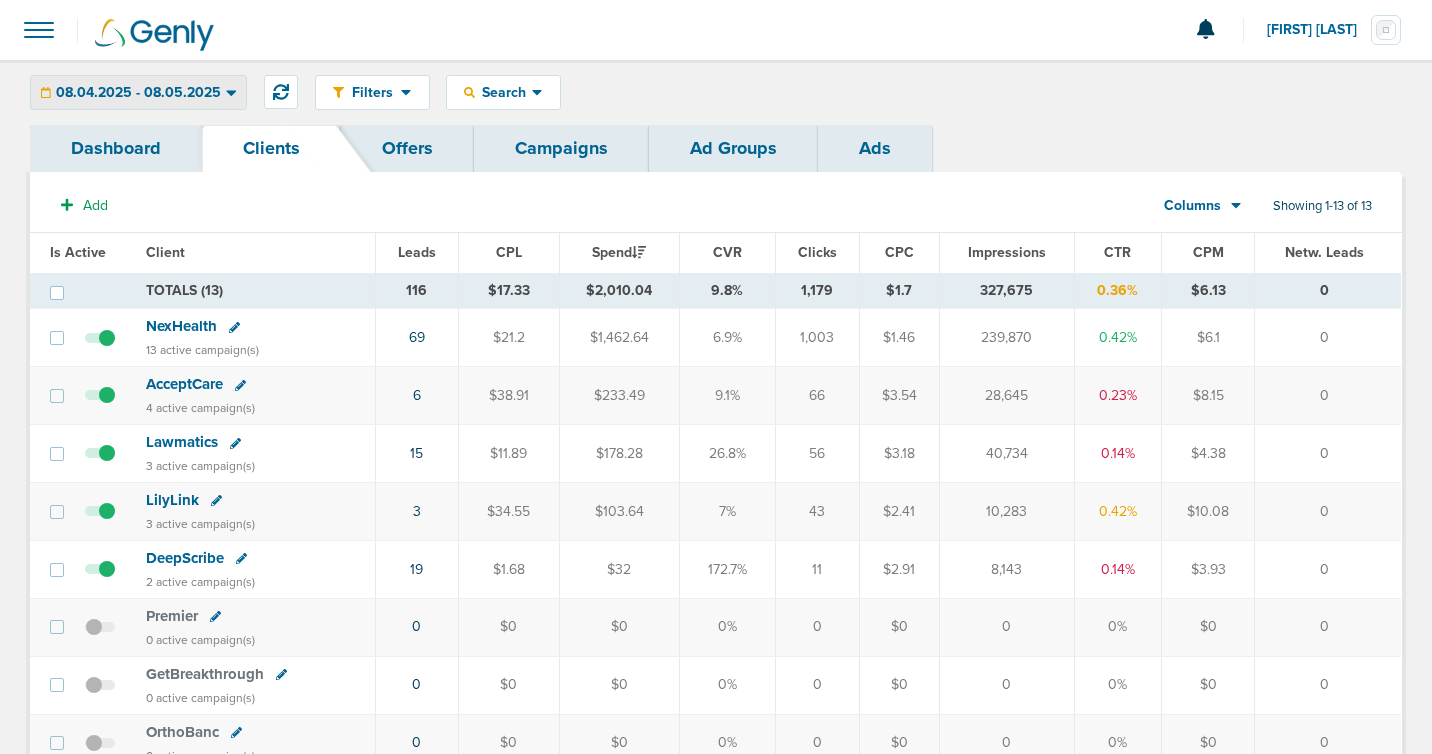 click on "08.04.2025 - 08.05.2025" at bounding box center (138, 92) 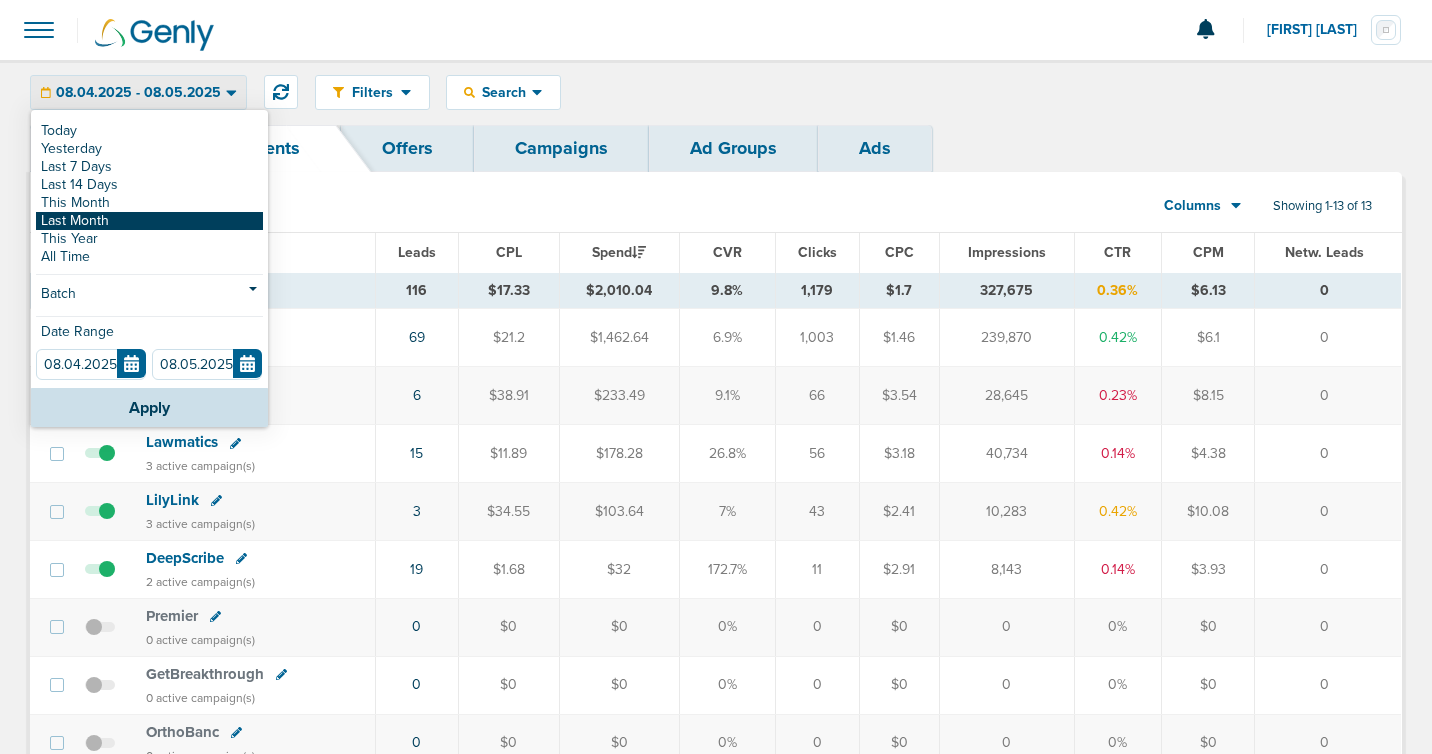 click on "Last Month" at bounding box center (149, 221) 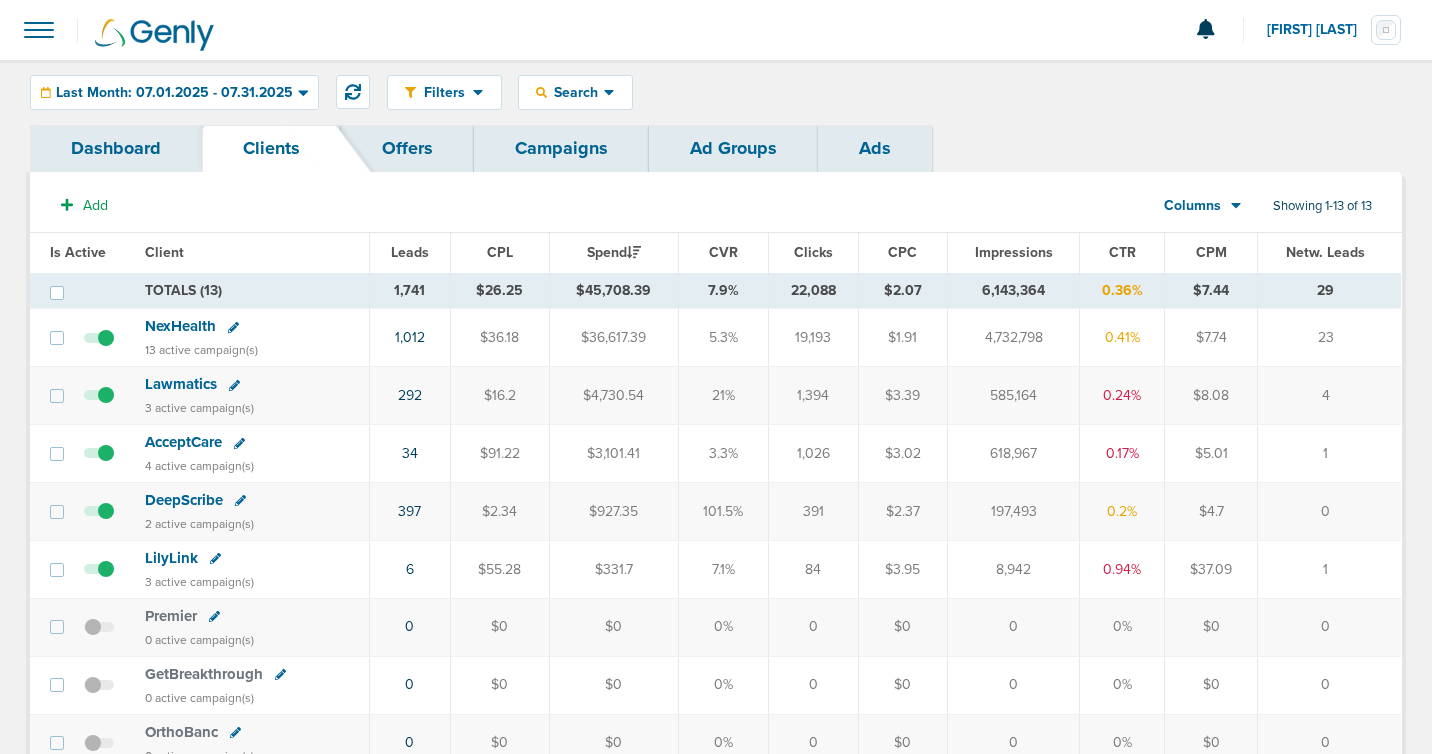 click on "Last Month: 07.01.2025 - 07.31.2025" at bounding box center [174, 93] 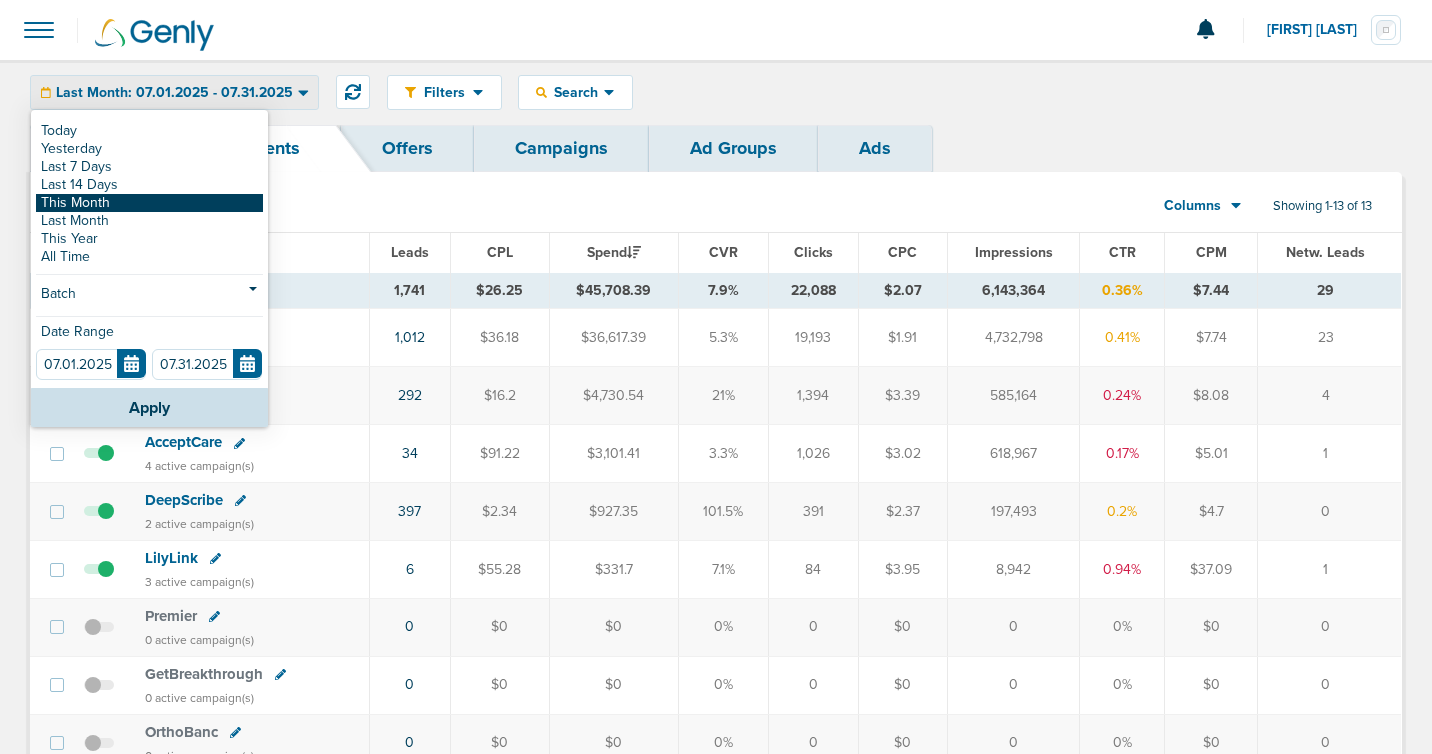 click on "This Month" at bounding box center [149, 203] 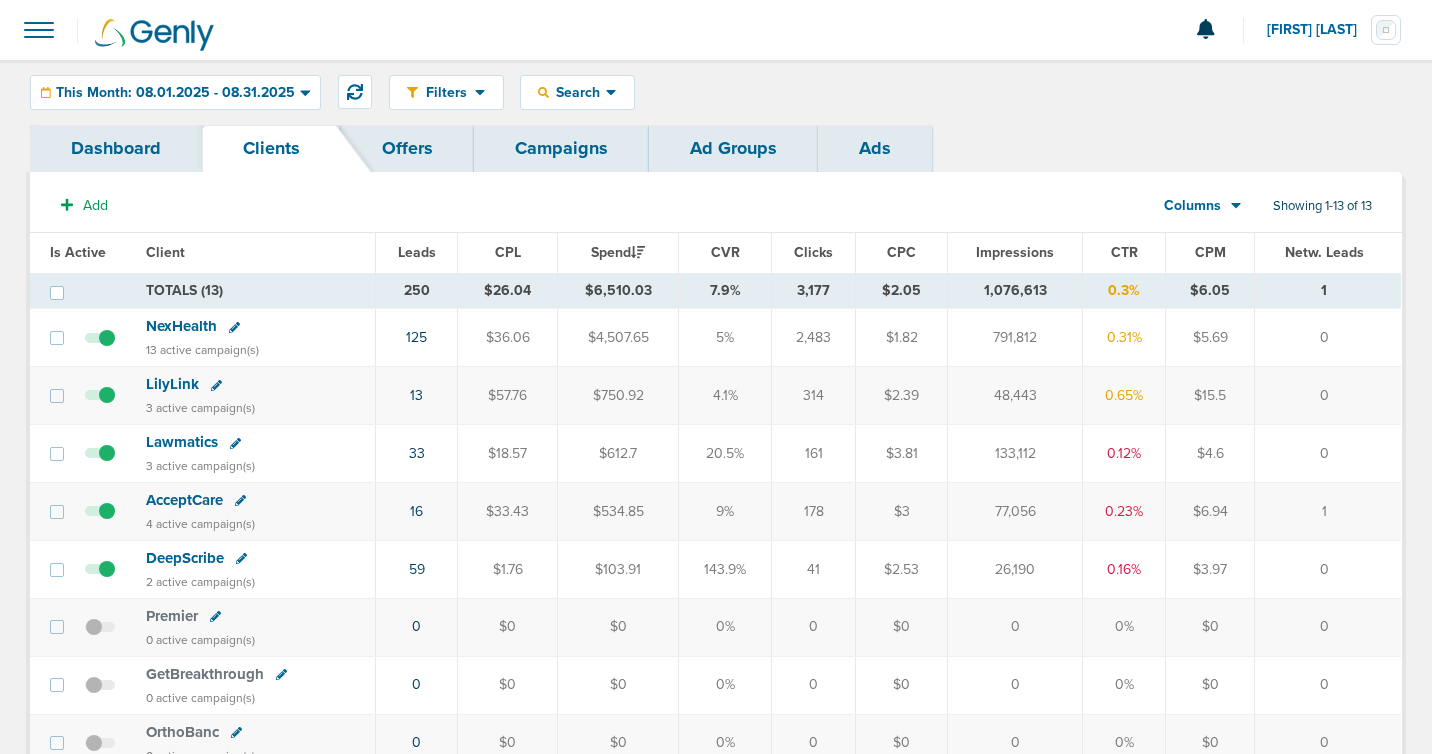 click on "This Month: 08.01.2025 - 08.31.2025" at bounding box center [175, 92] 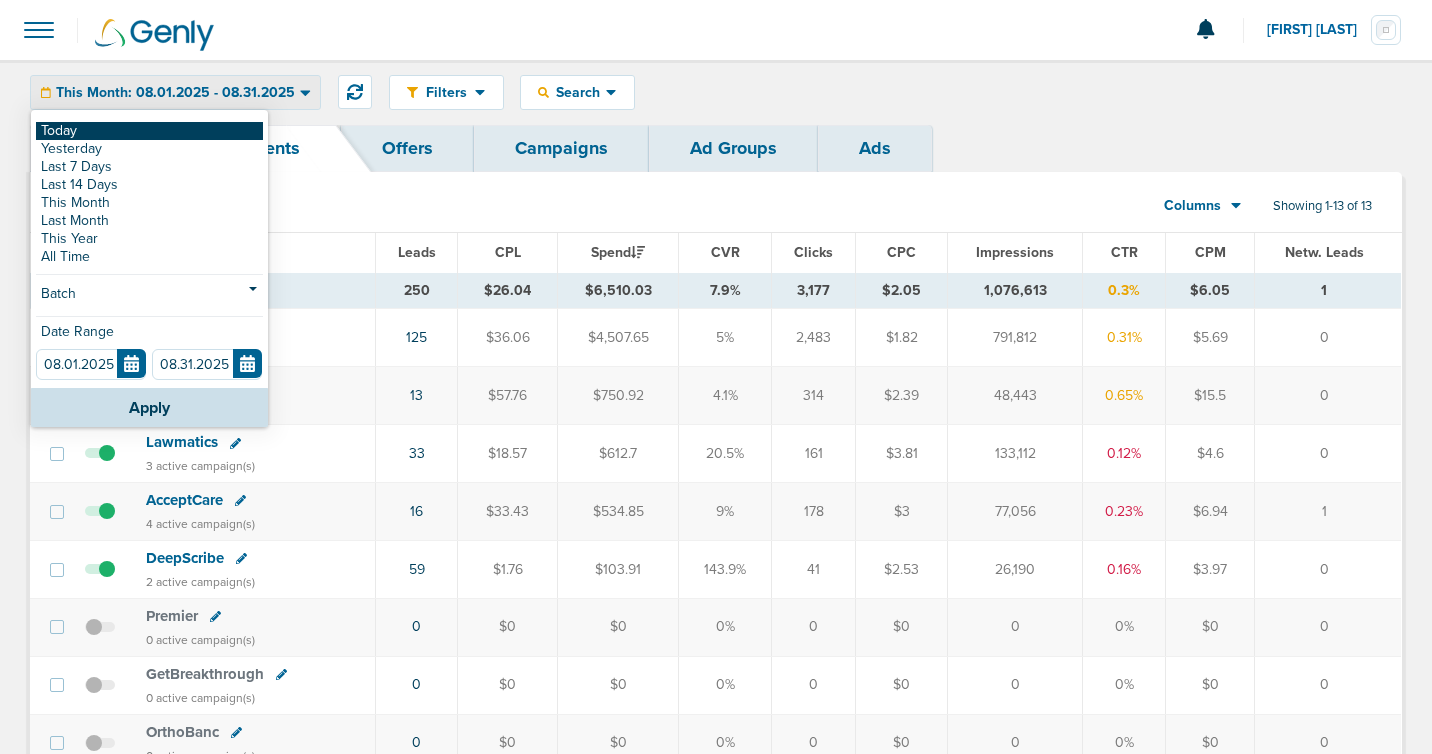 click on "Today" at bounding box center [149, 131] 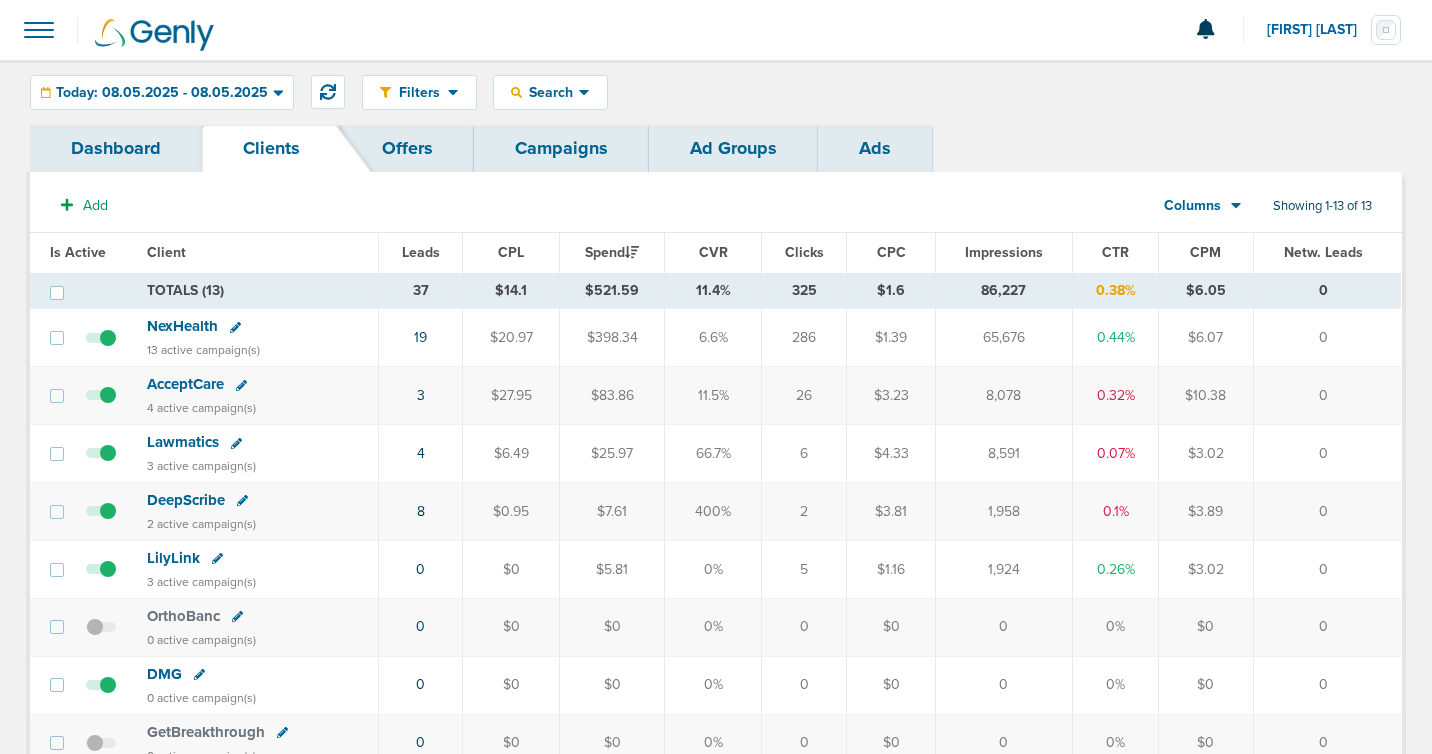 click on "Today: 08.05.2025 - 08.05.2025" at bounding box center (162, 93) 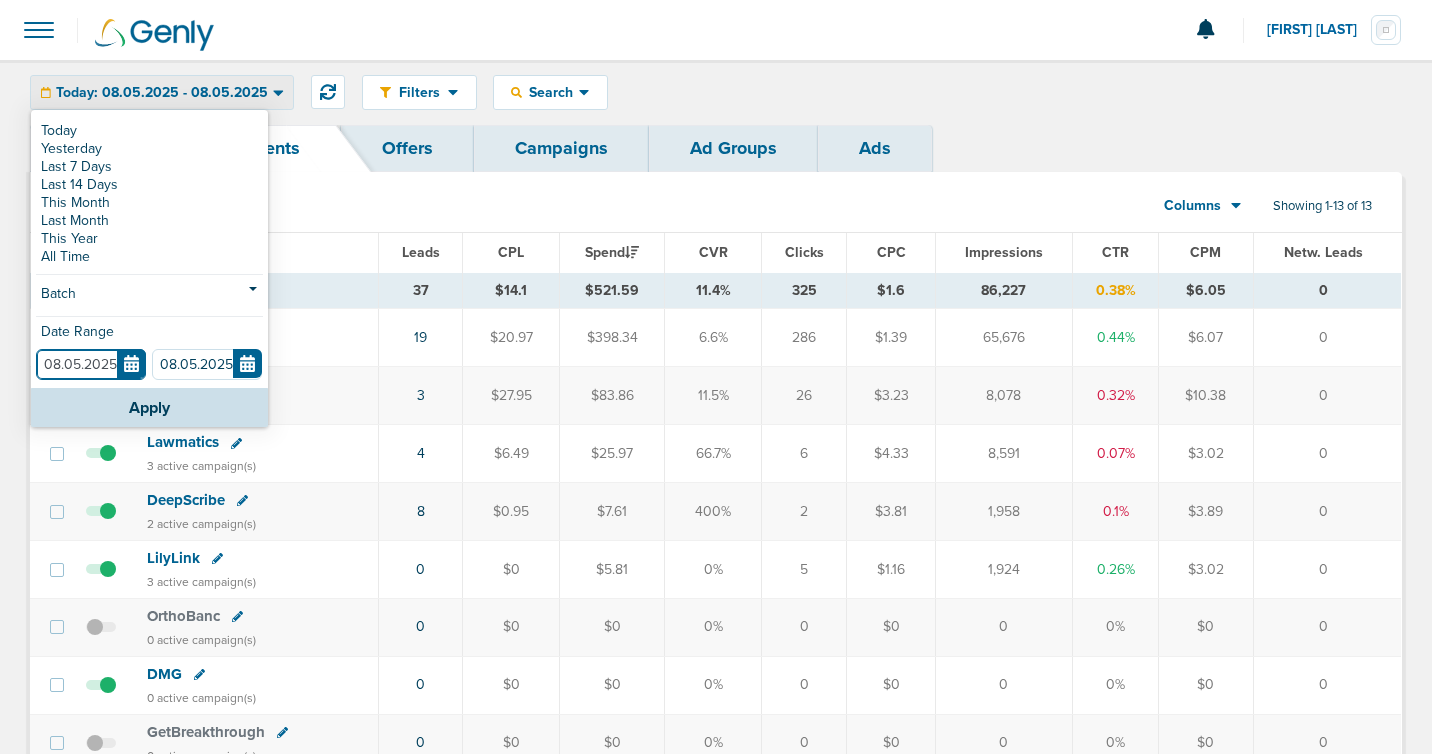 click on "08.05.2025" at bounding box center [91, 364] 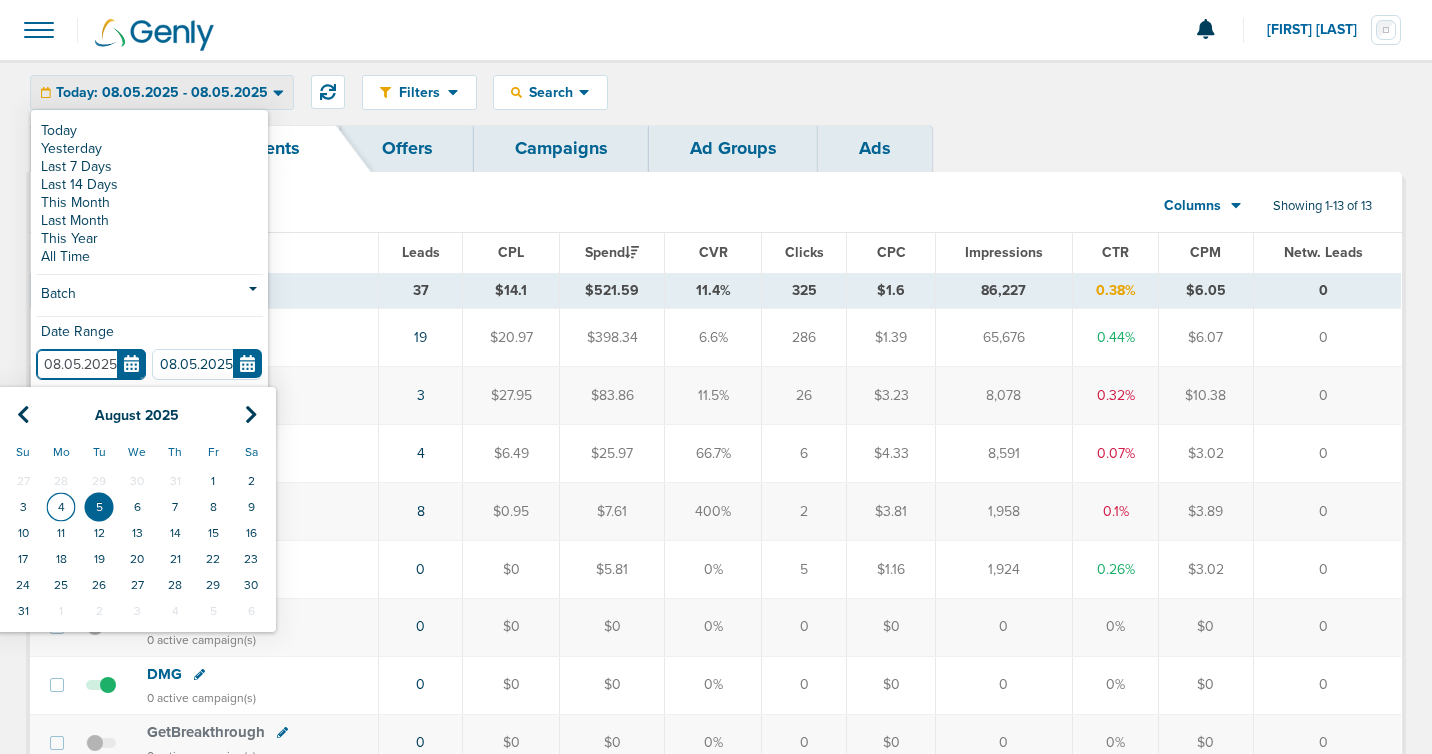 click on "4" at bounding box center [61, 507] 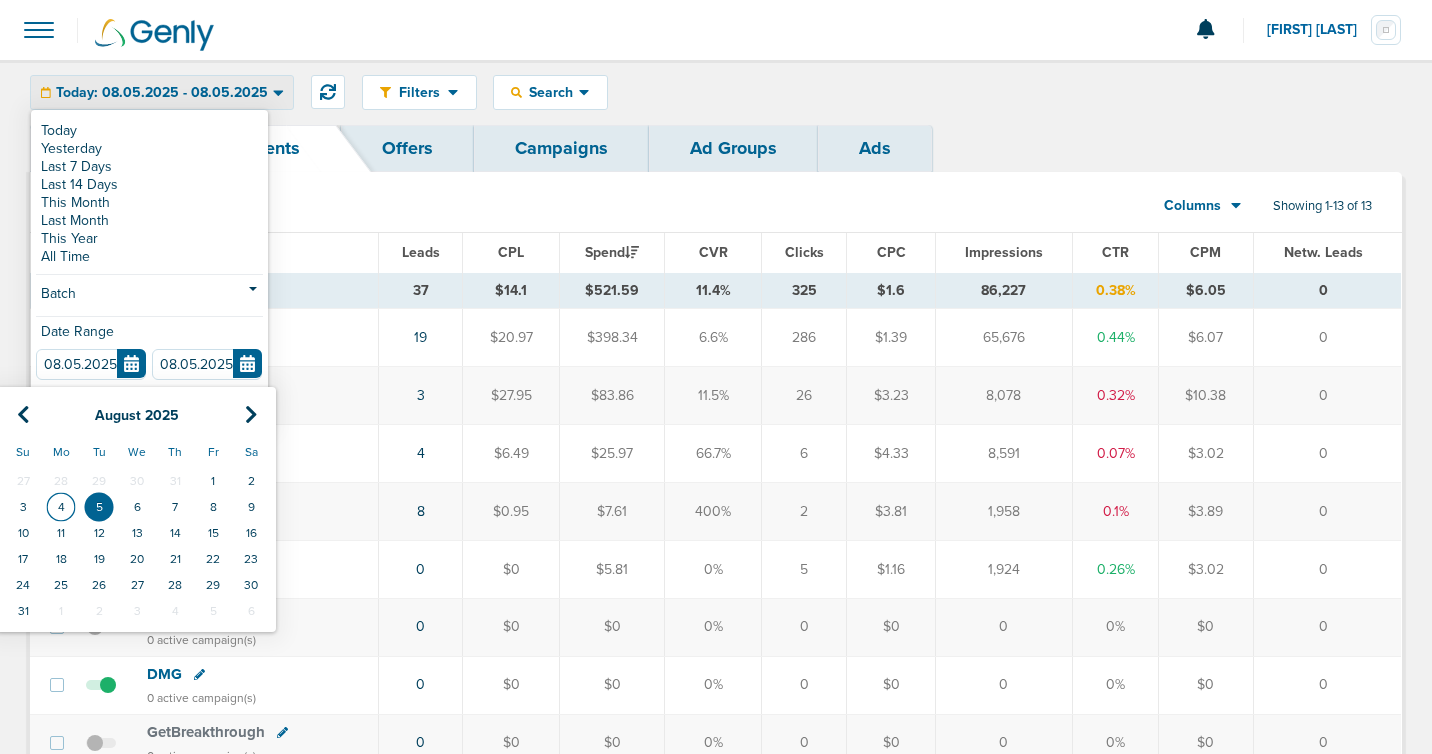 type on "08.04.2025" 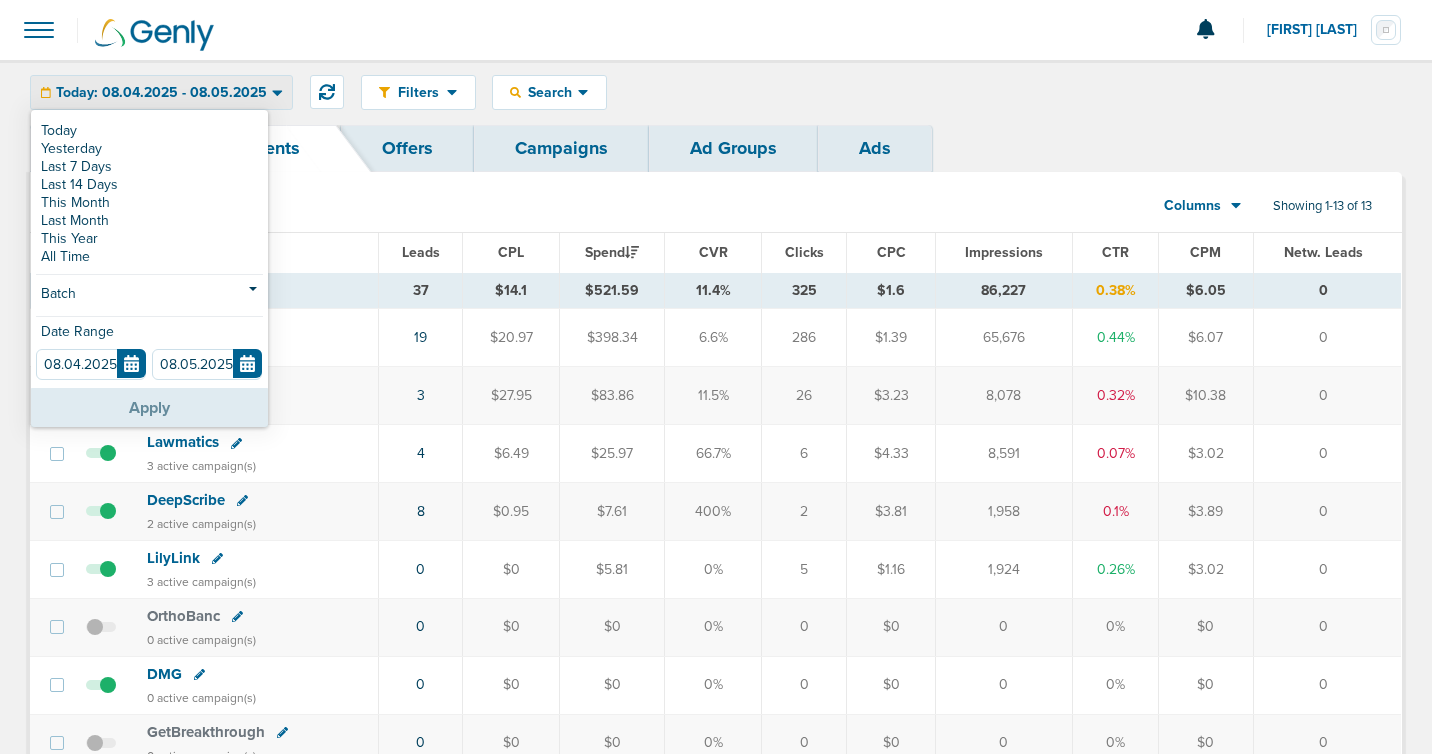 click on "Apply" at bounding box center [149, 407] 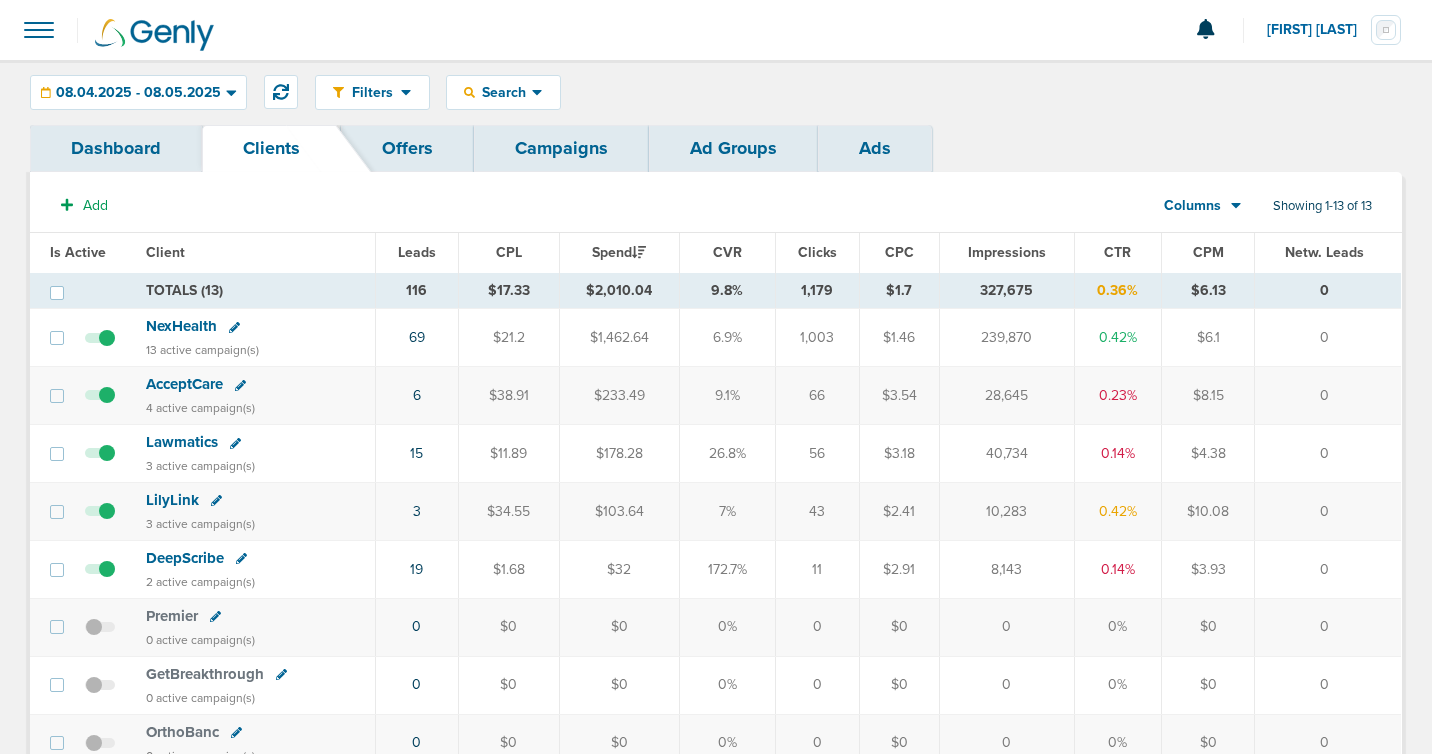 click on "NexHealth" at bounding box center (181, 326) 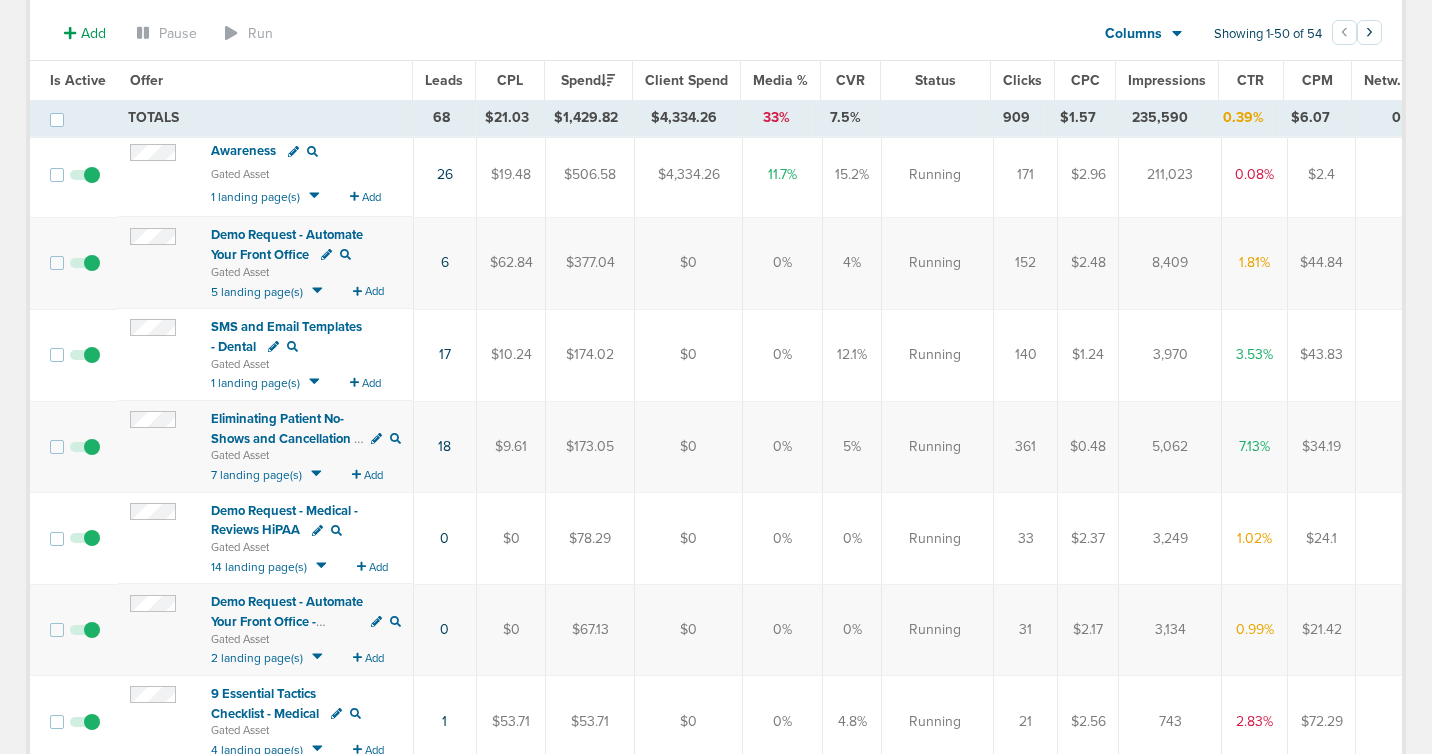 scroll, scrollTop: 0, scrollLeft: 0, axis: both 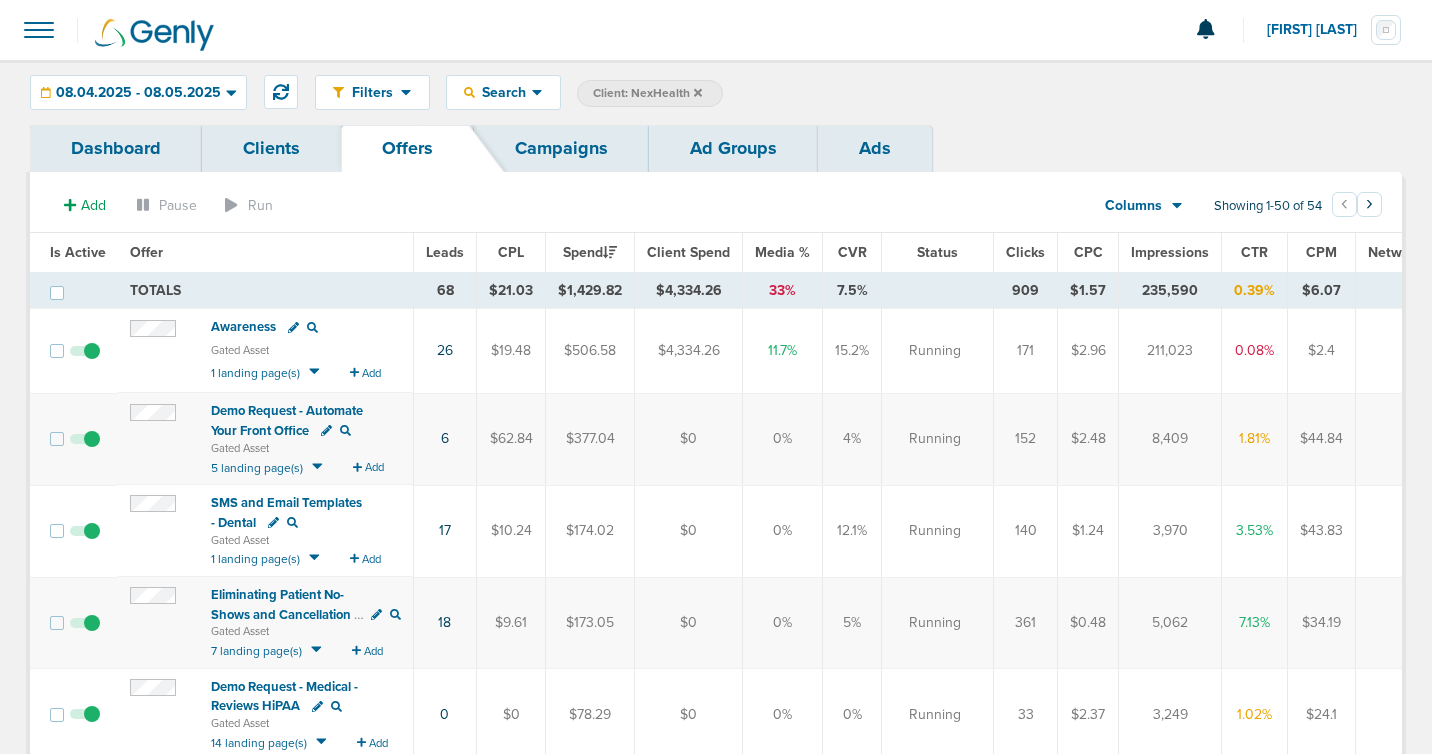 click on "Ads" at bounding box center (875, 148) 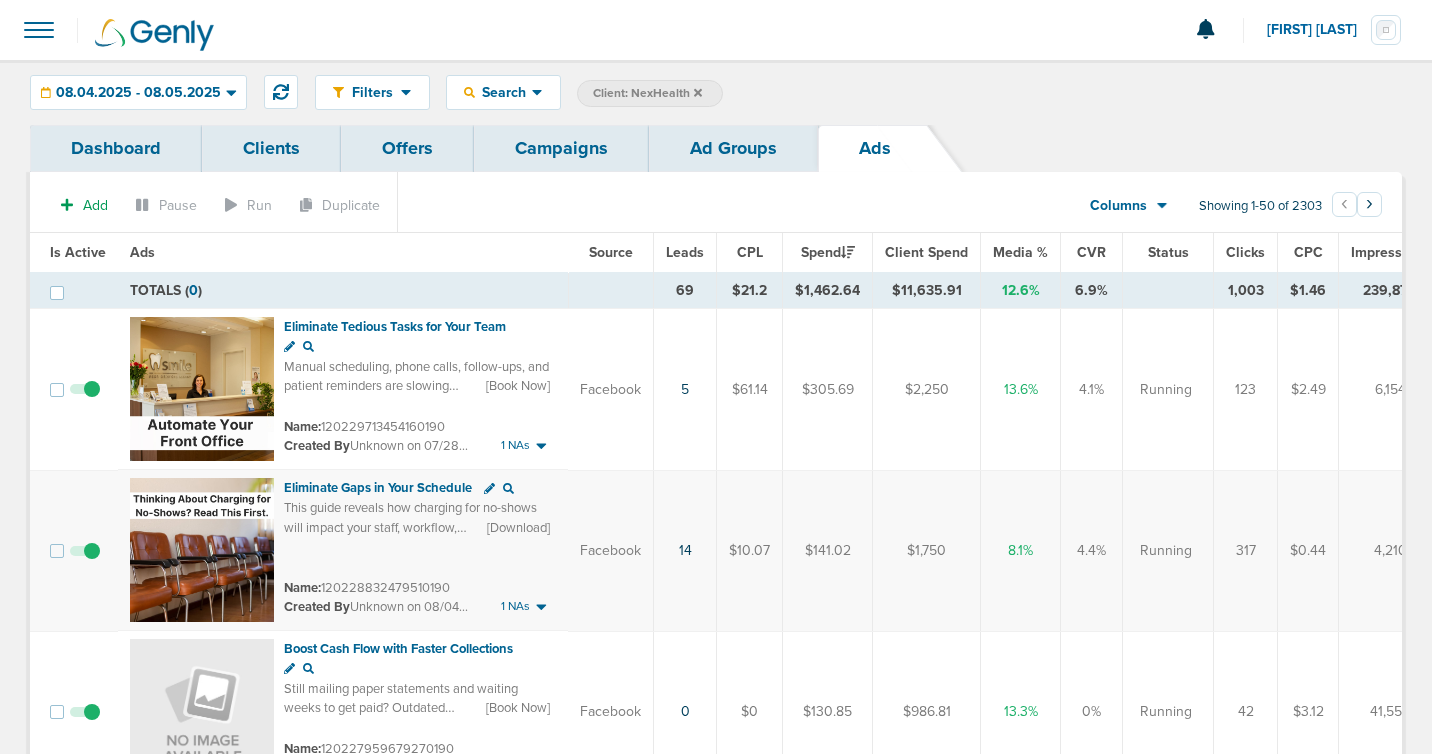 click on "Leads" at bounding box center (685, 252) 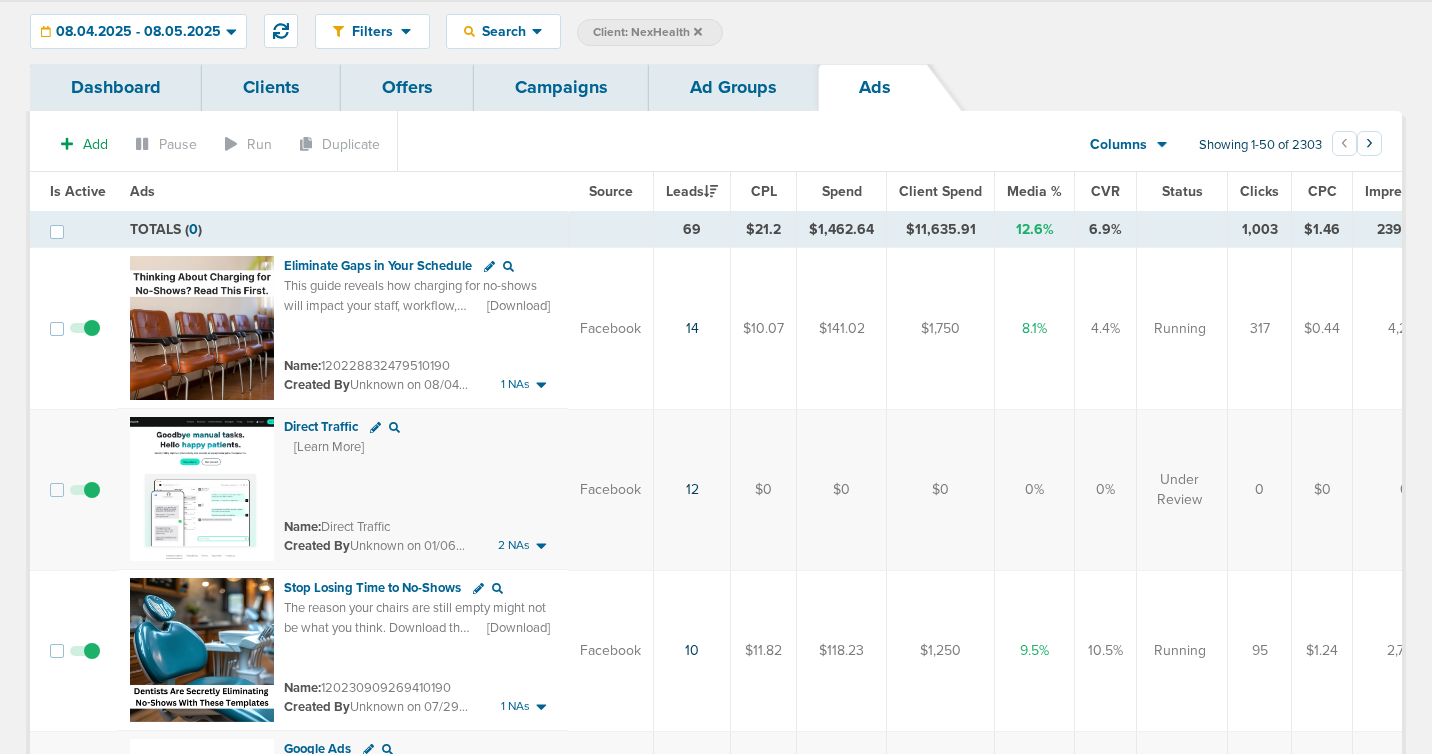 scroll, scrollTop: 0, scrollLeft: 0, axis: both 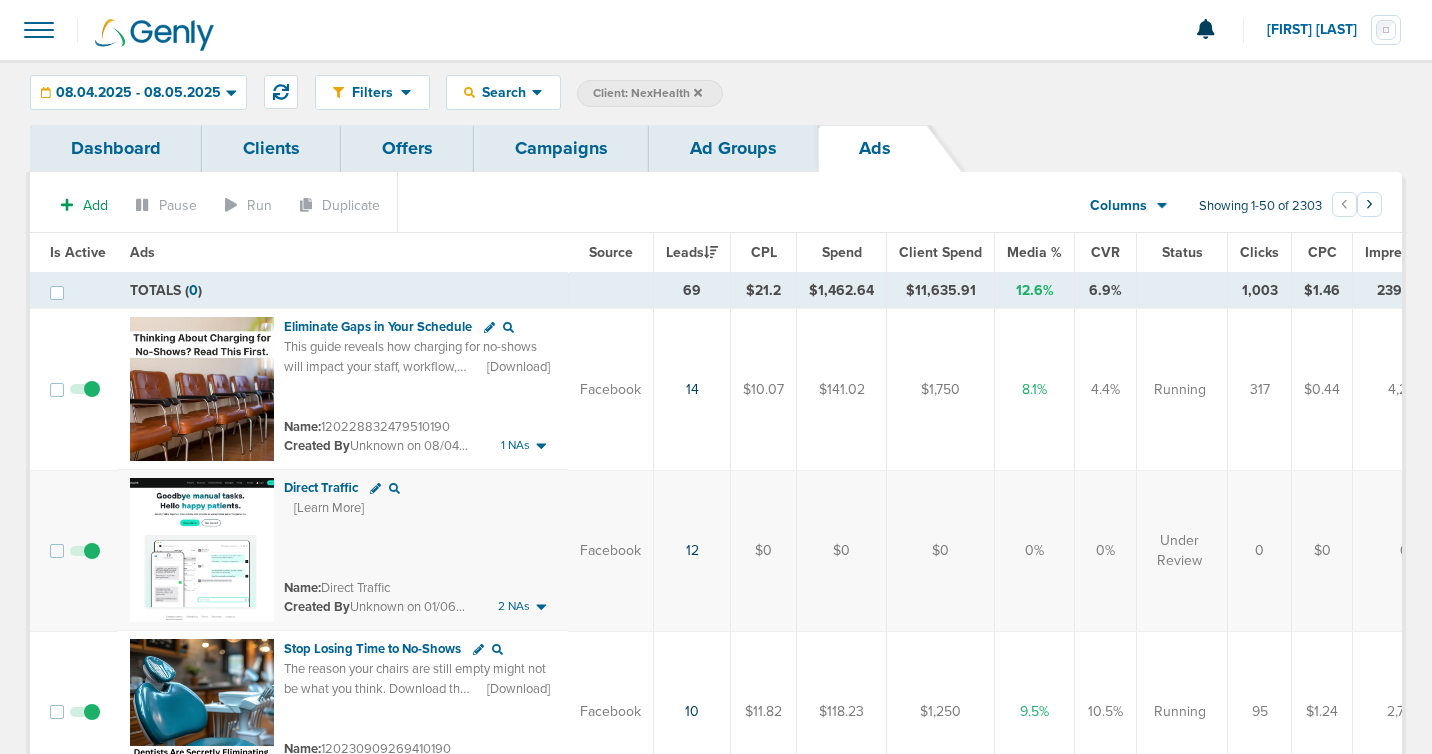 click on "Clients" at bounding box center [271, 148] 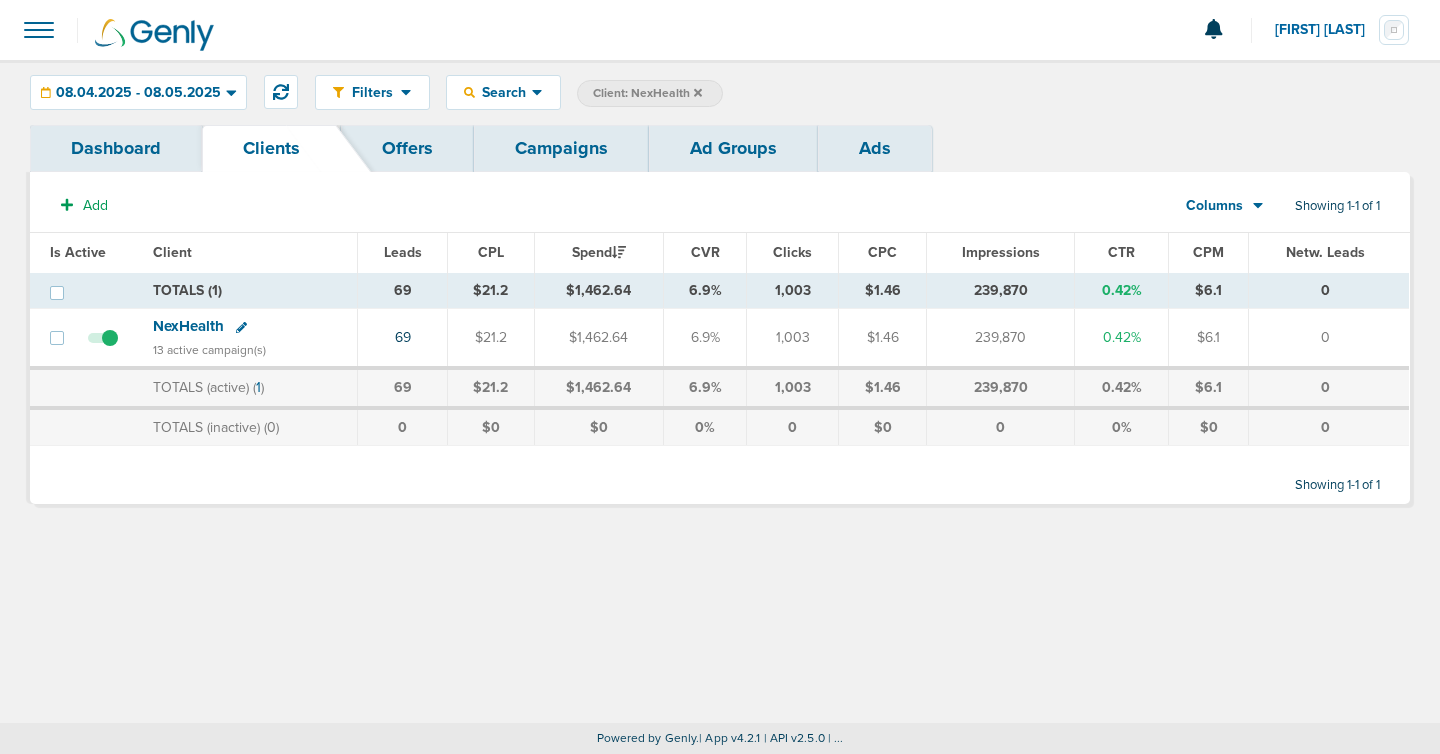 click 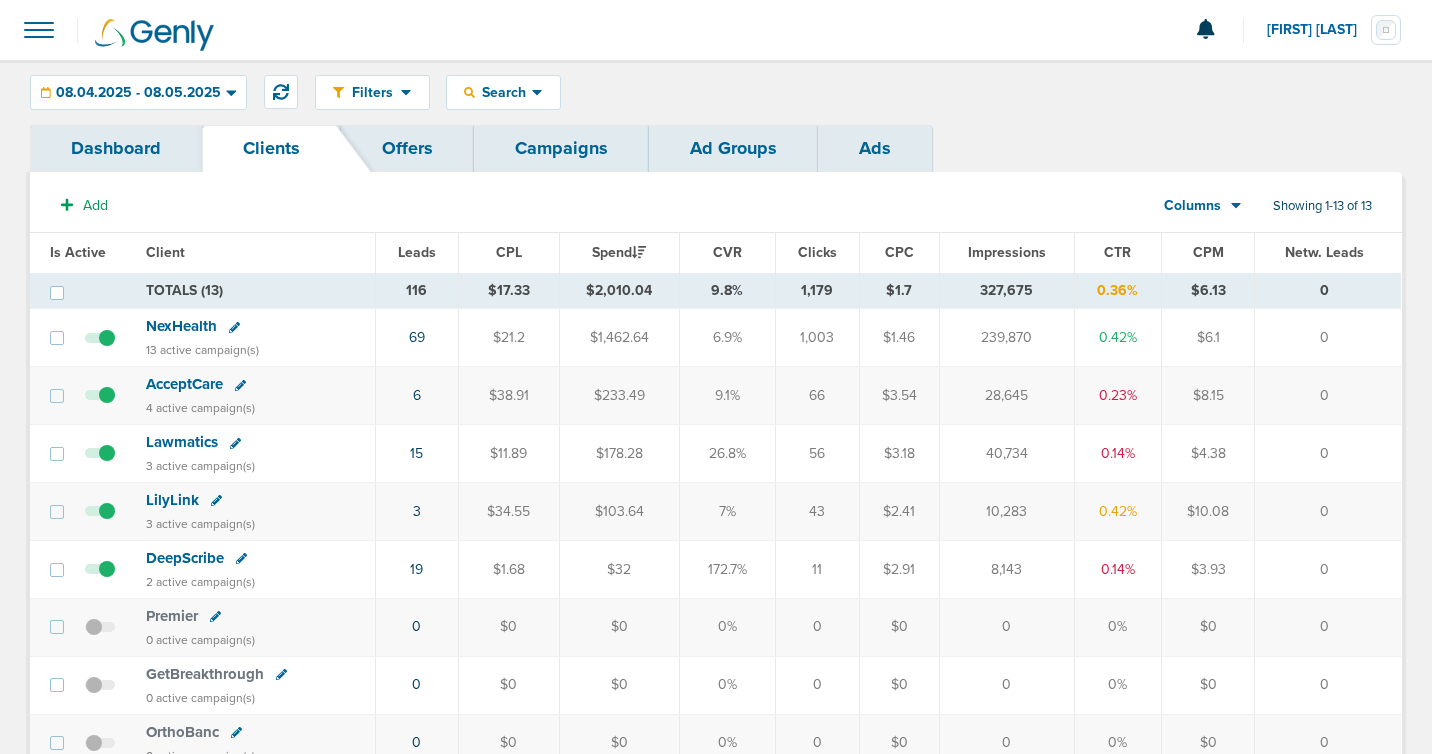 click on "AcceptCare" at bounding box center [184, 384] 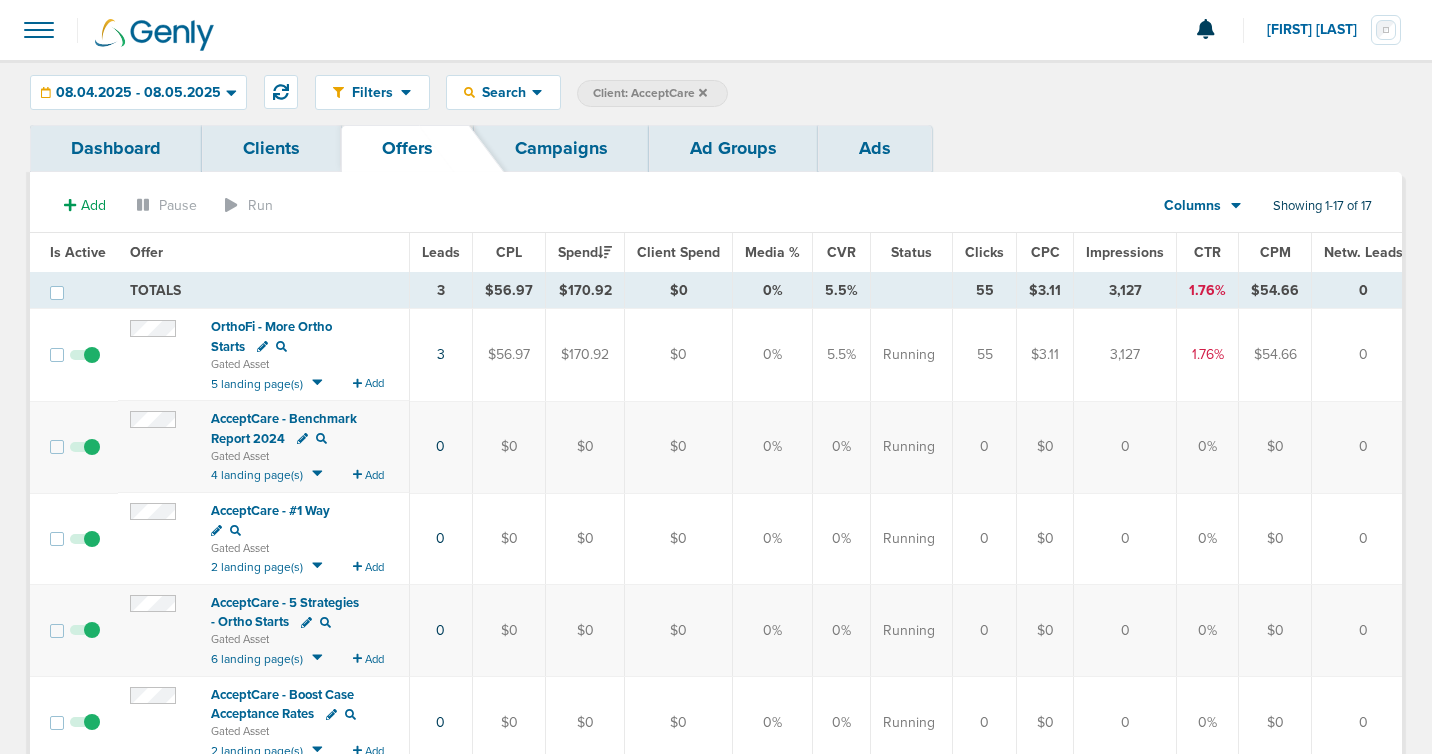 click on "Ads" at bounding box center [875, 148] 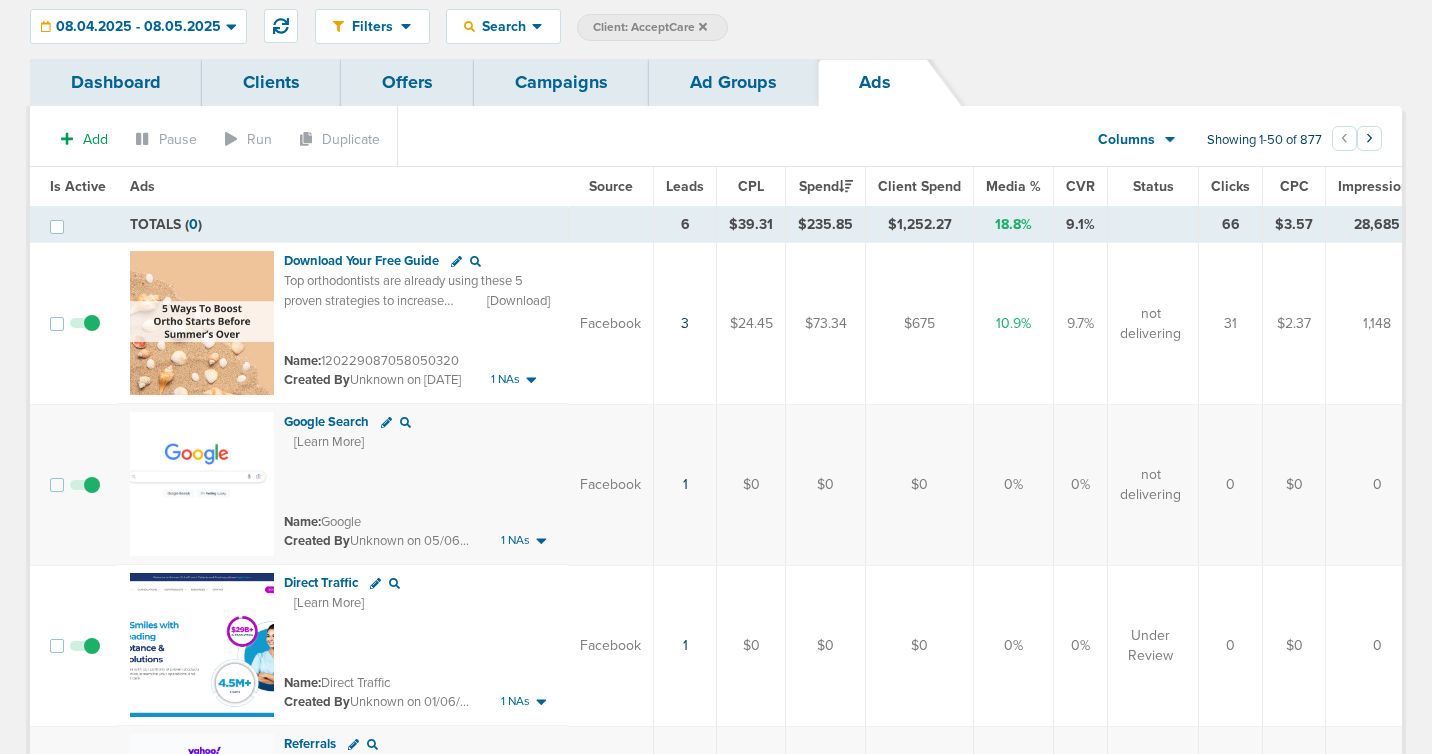 scroll, scrollTop: 65, scrollLeft: 0, axis: vertical 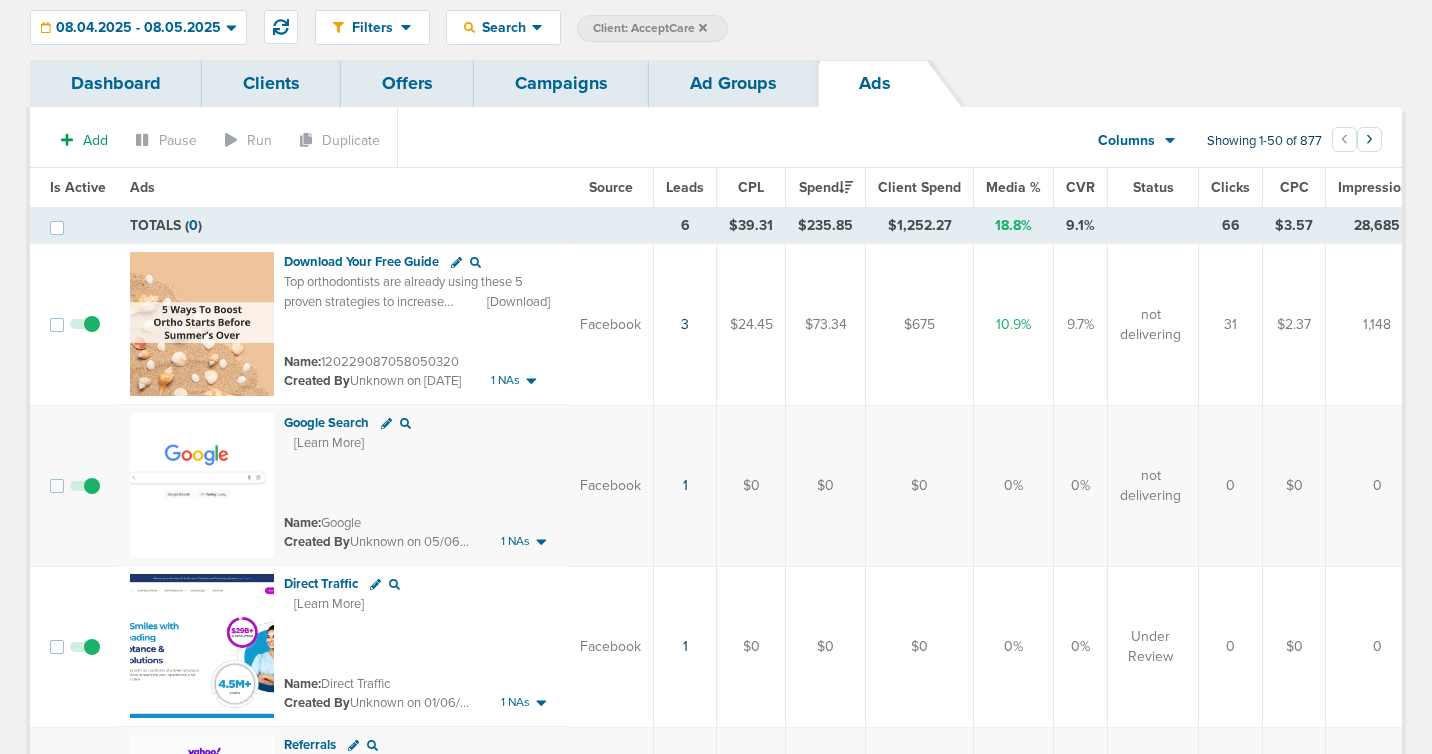 click on "Clients" at bounding box center (271, 83) 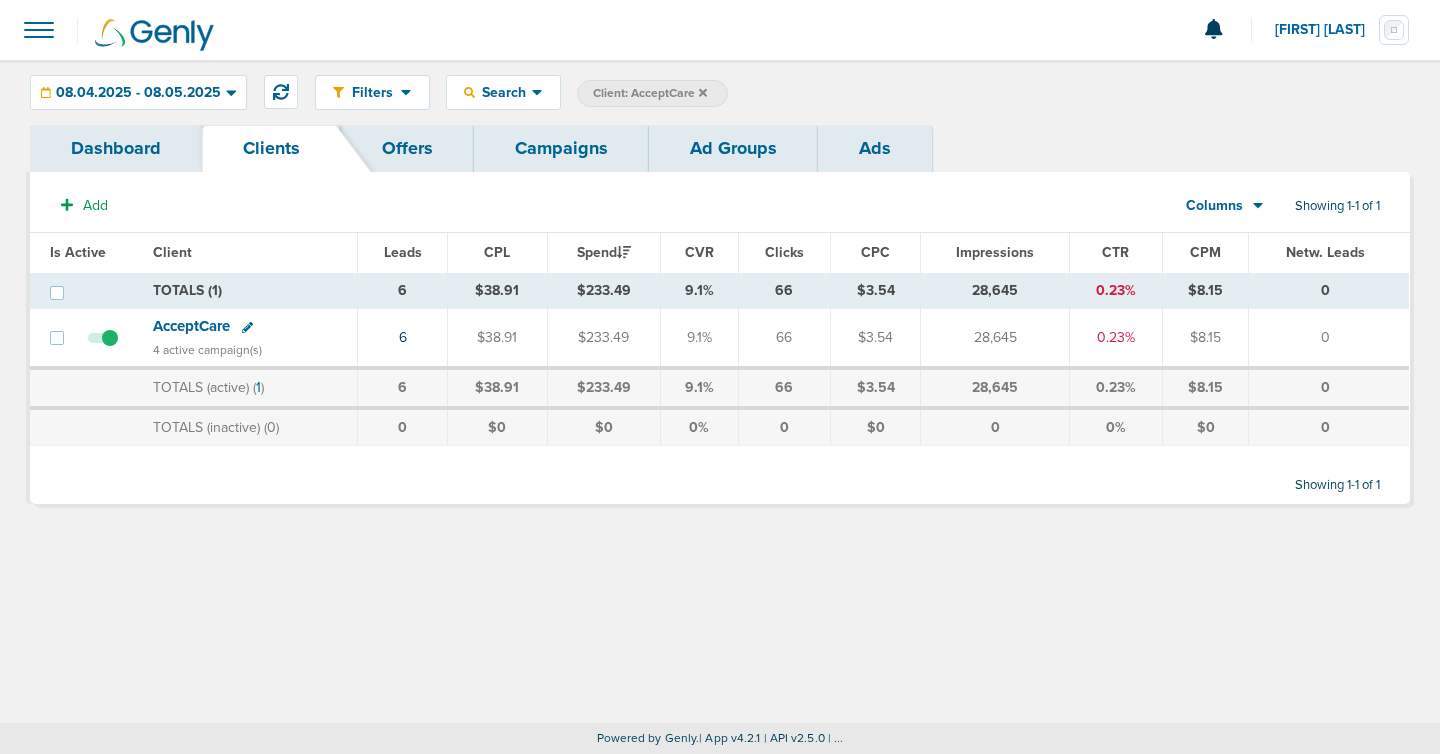 click 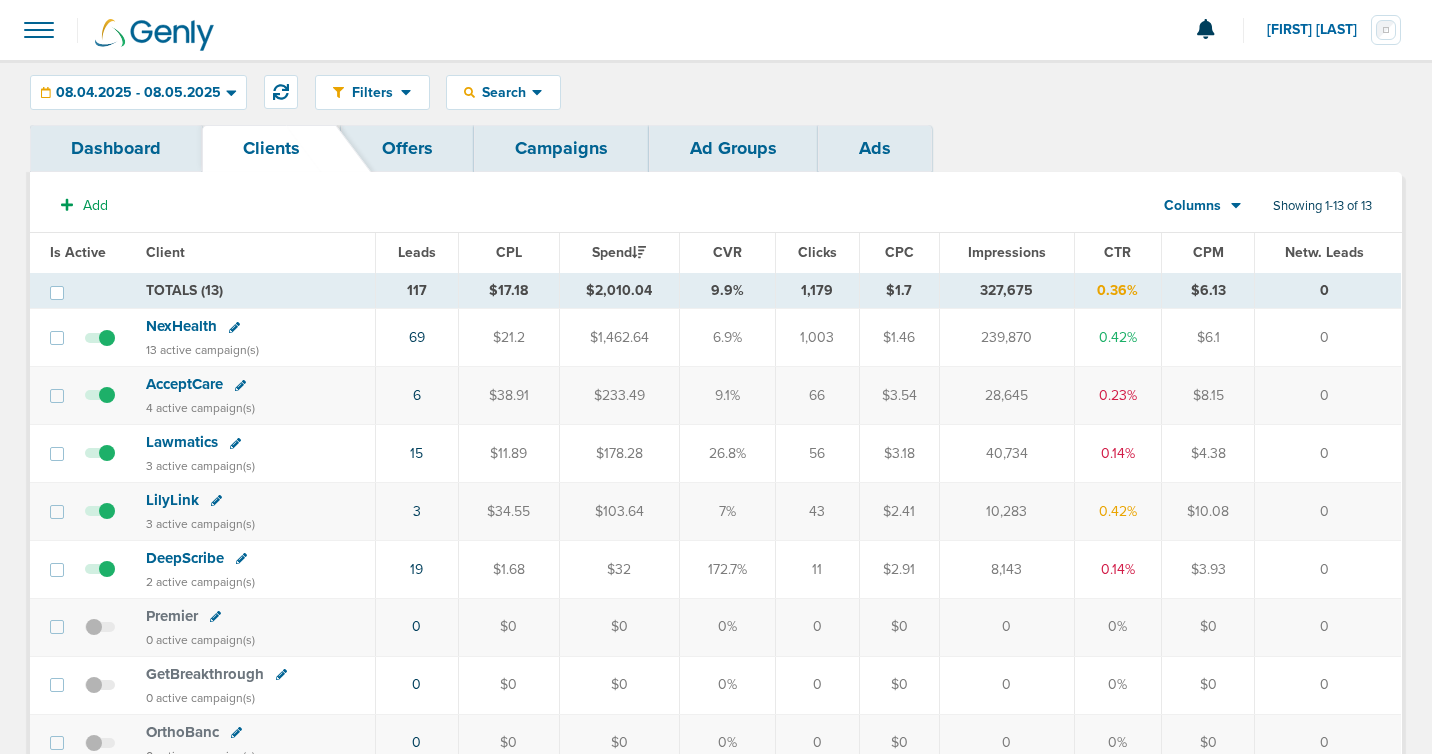 click on "Lawmatics" at bounding box center [182, 442] 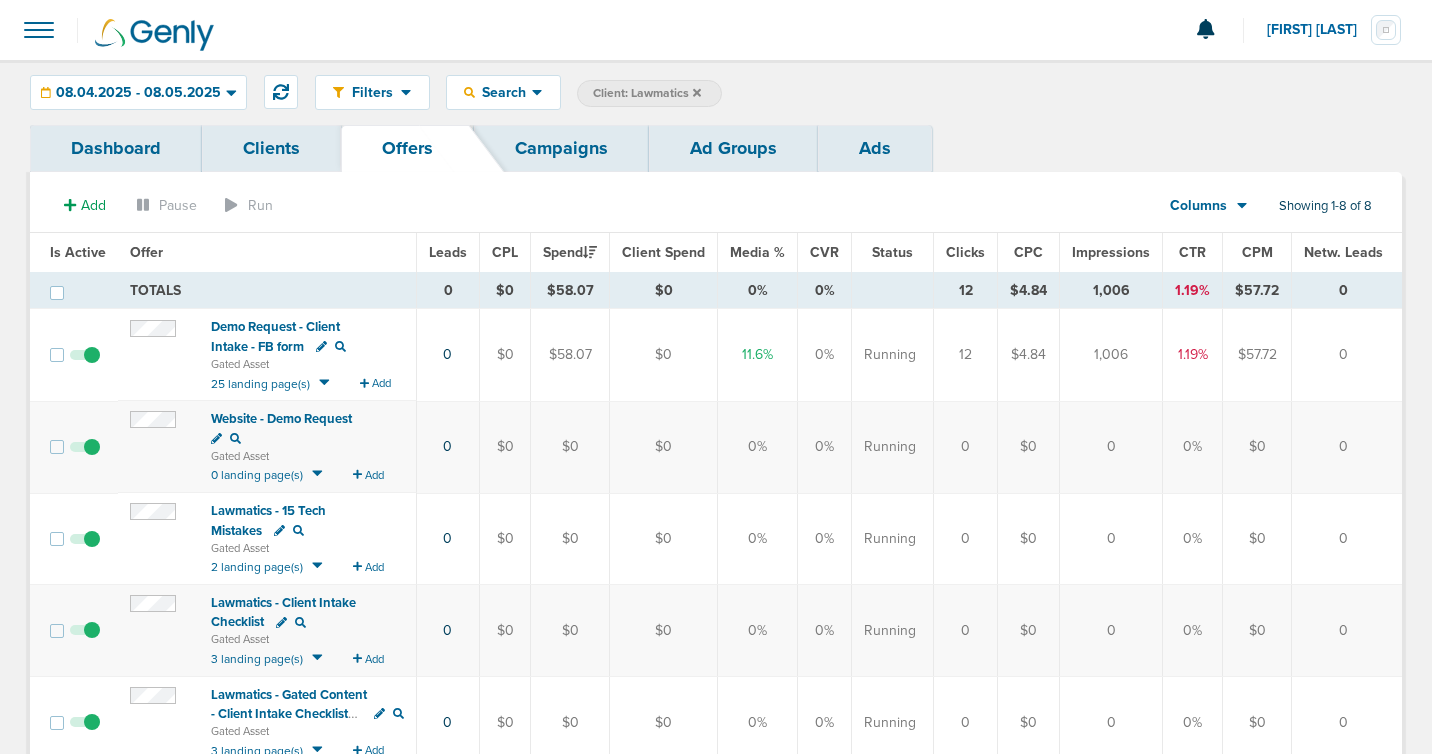click on "Ads" at bounding box center (875, 148) 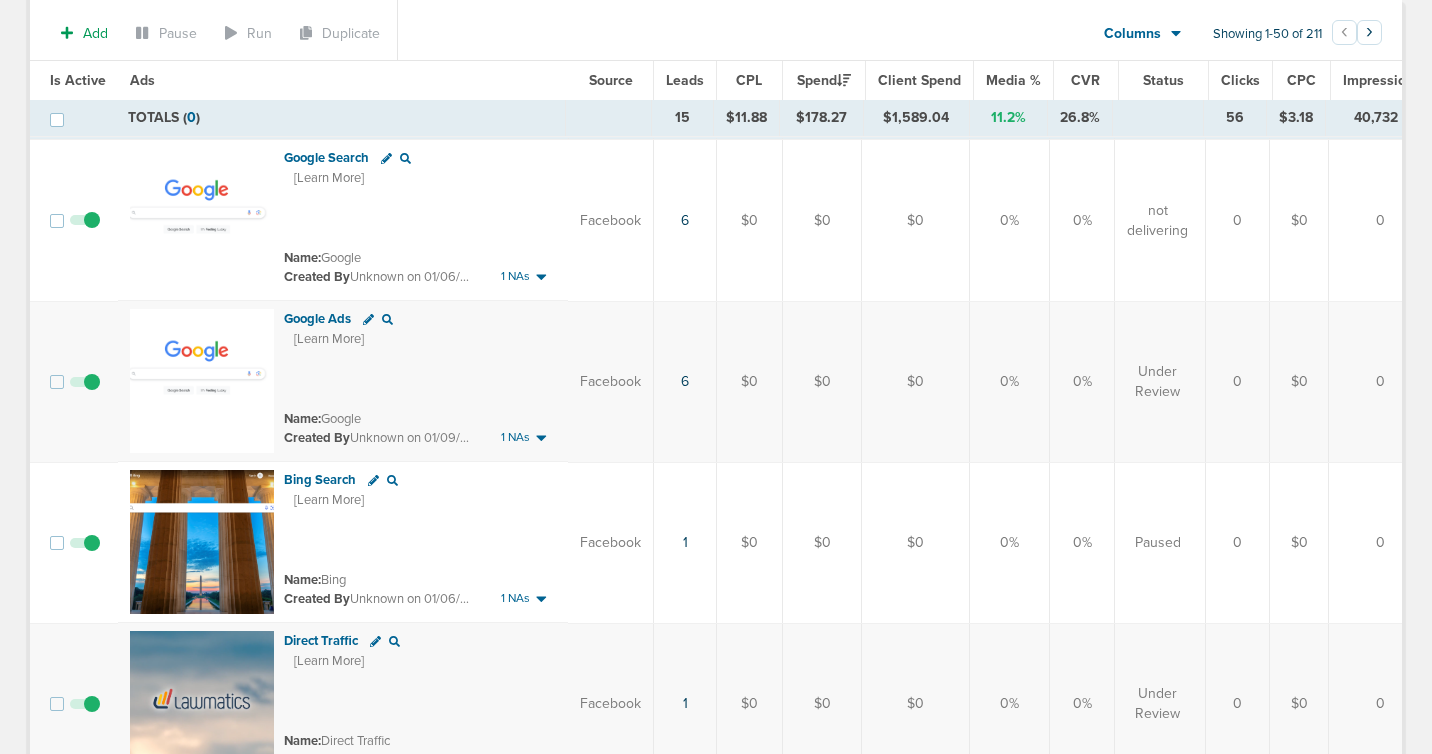 scroll, scrollTop: 18, scrollLeft: 0, axis: vertical 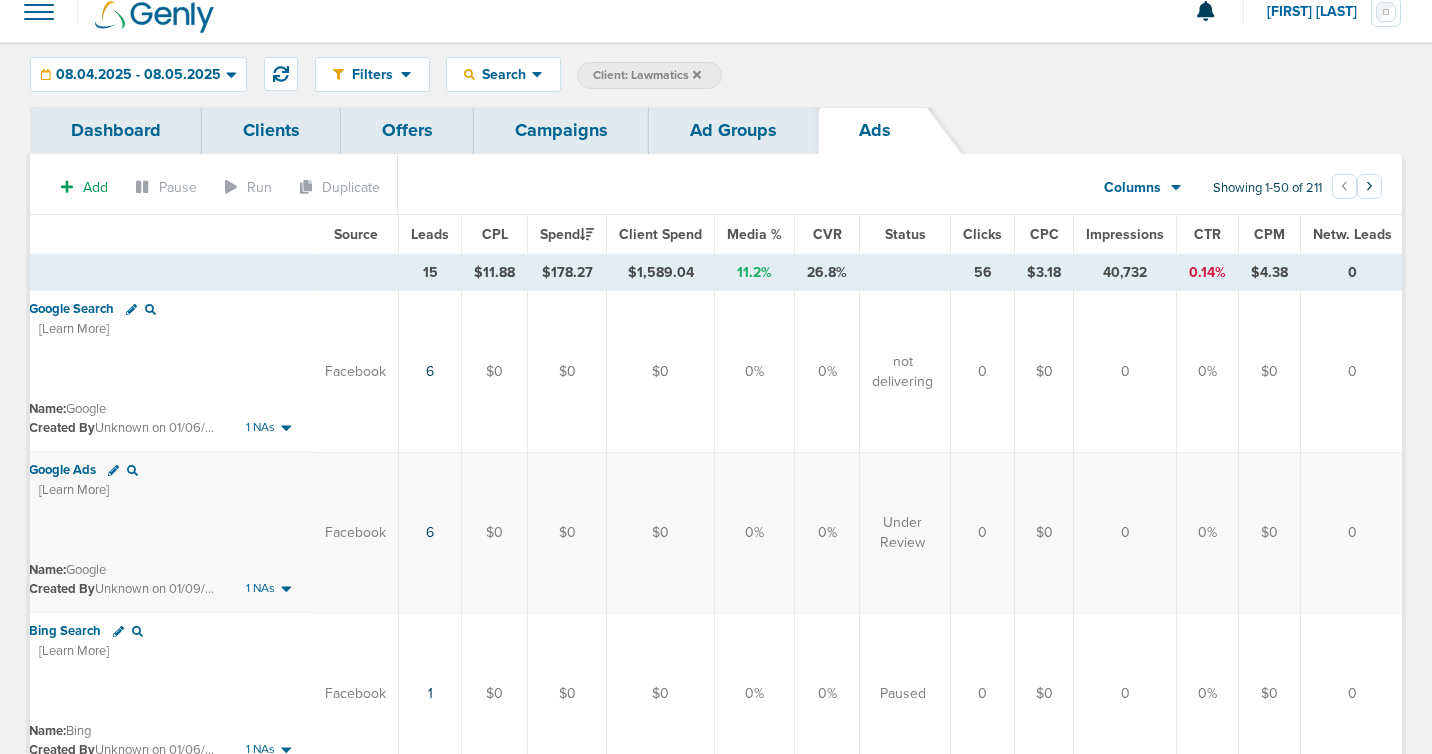 click on "CTR" at bounding box center [1207, 234] 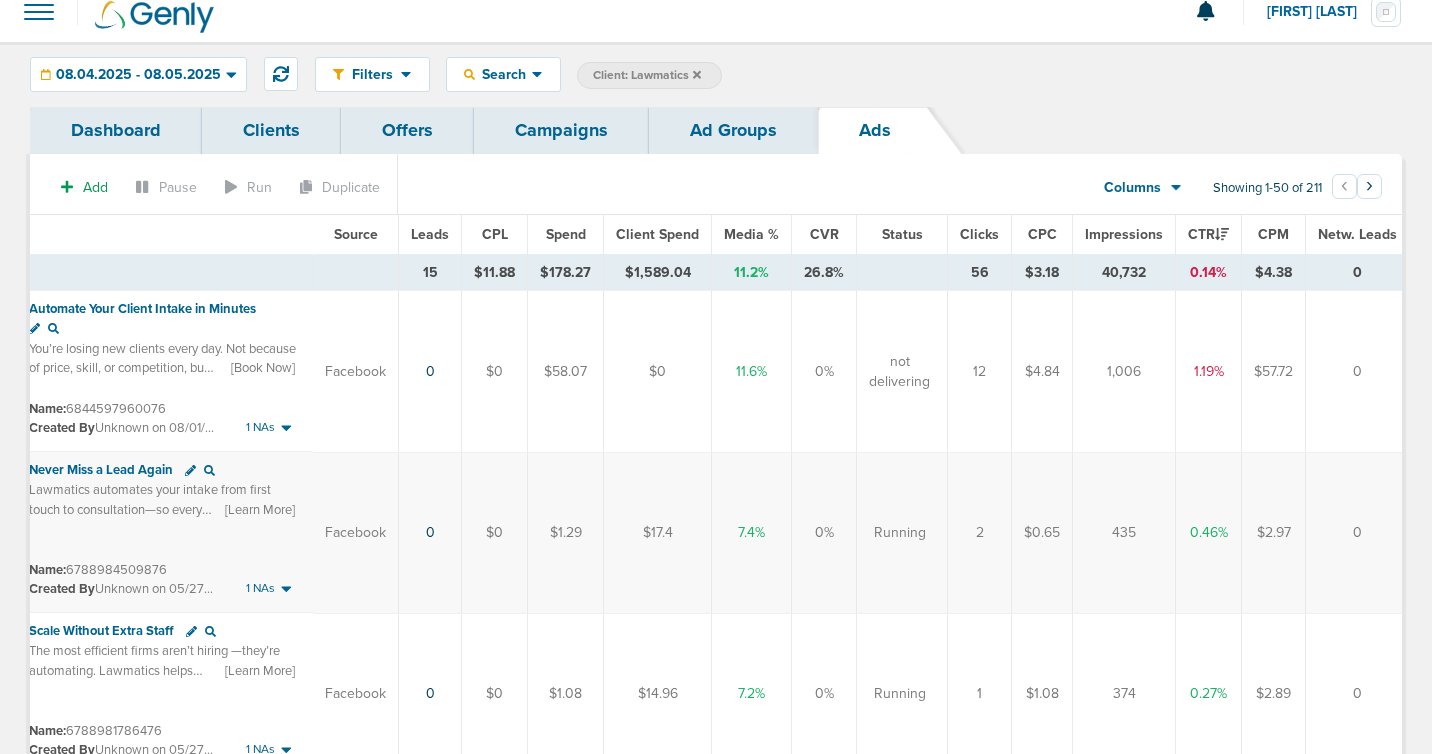 scroll, scrollTop: 0, scrollLeft: 0, axis: both 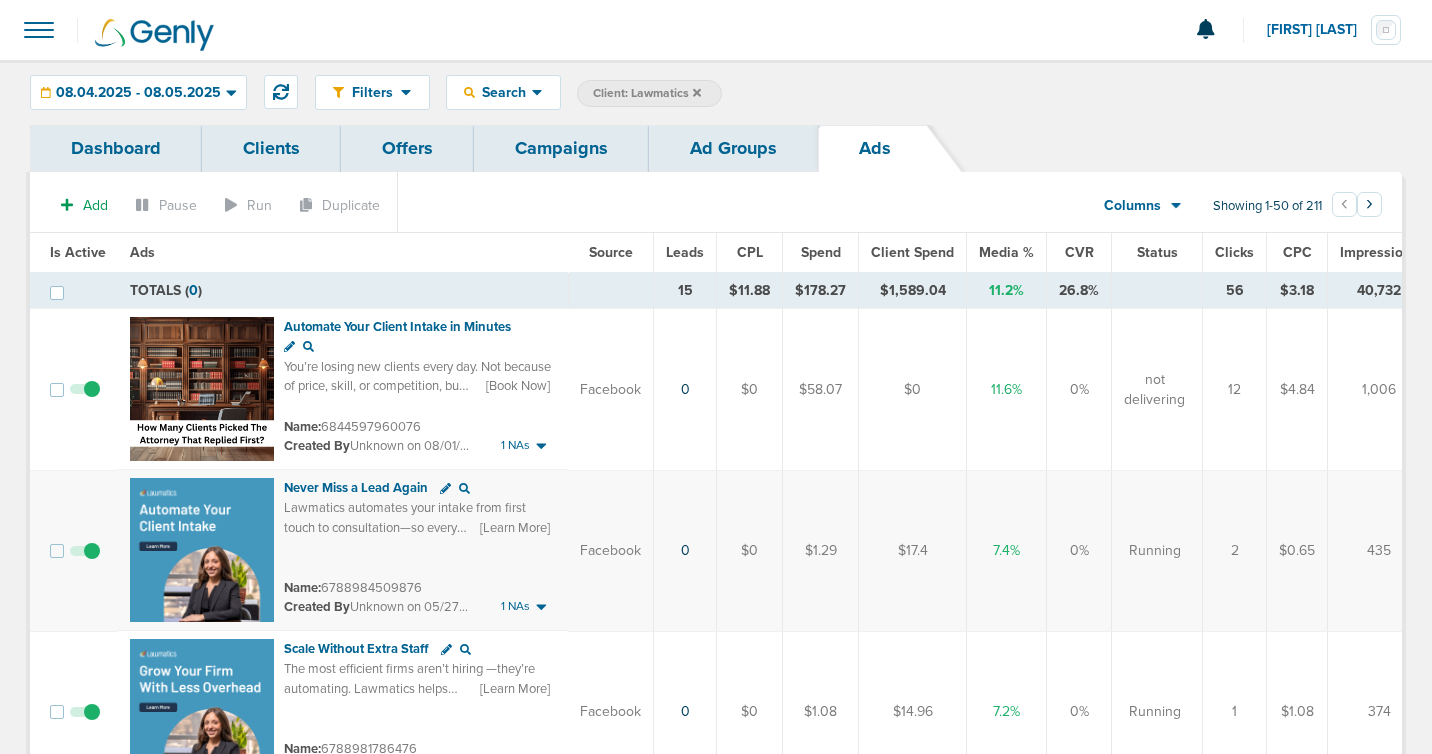 click on "Clients" at bounding box center (271, 148) 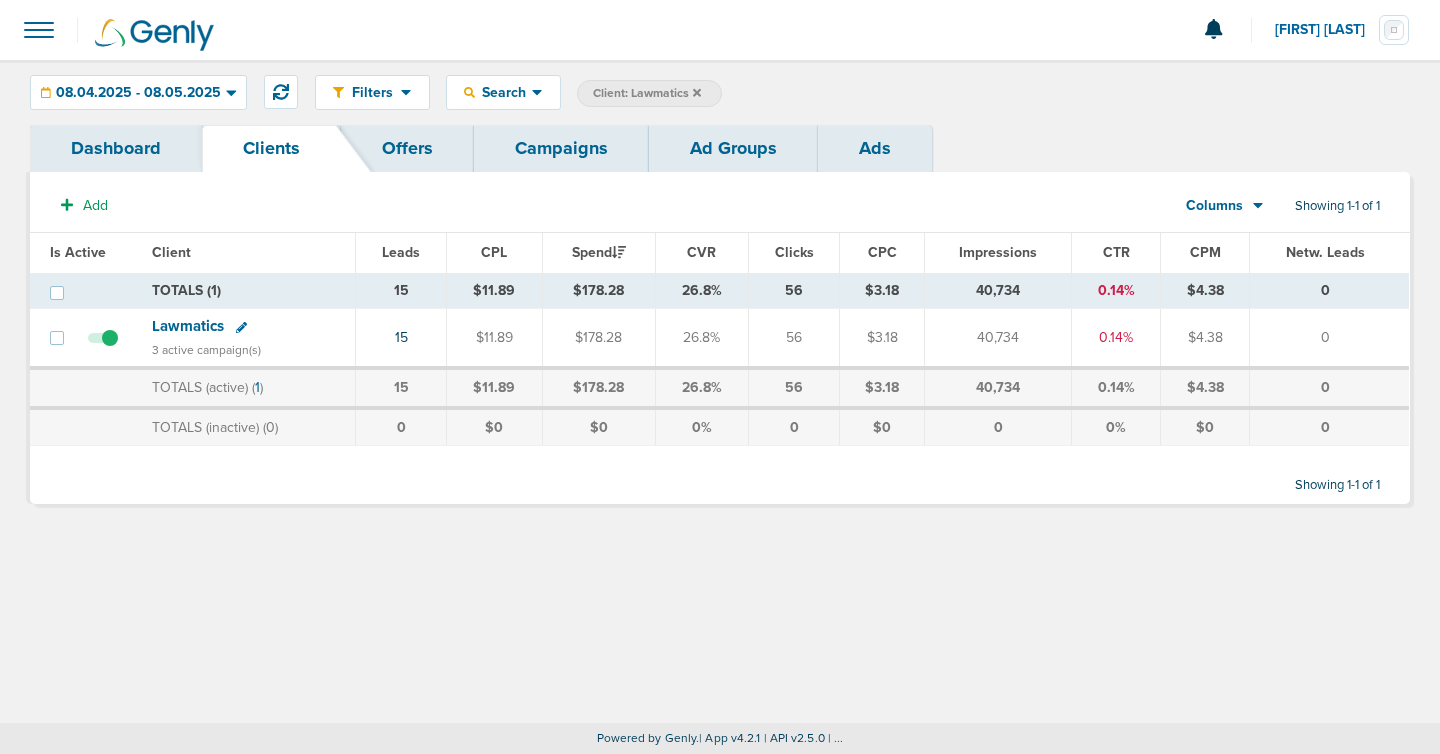 click 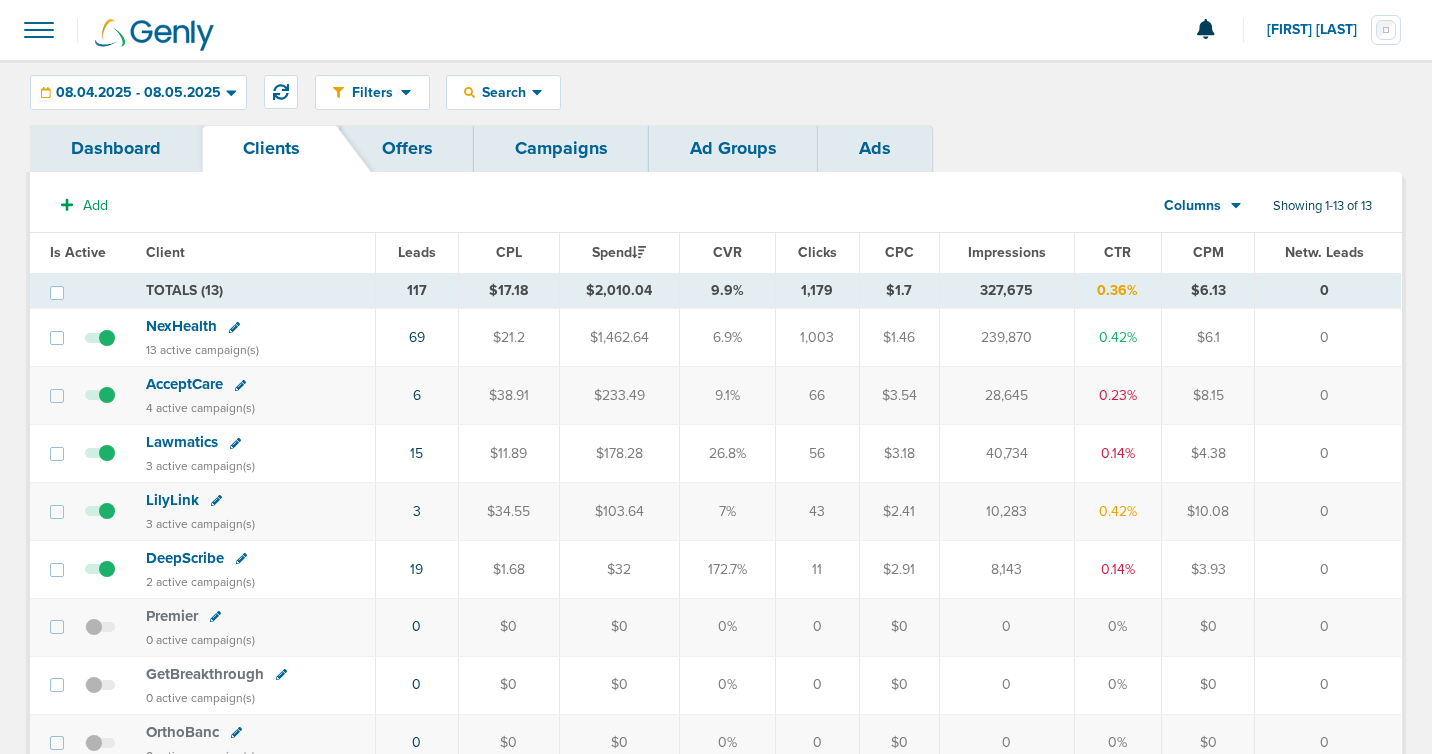 click on "LilyLink" at bounding box center (172, 500) 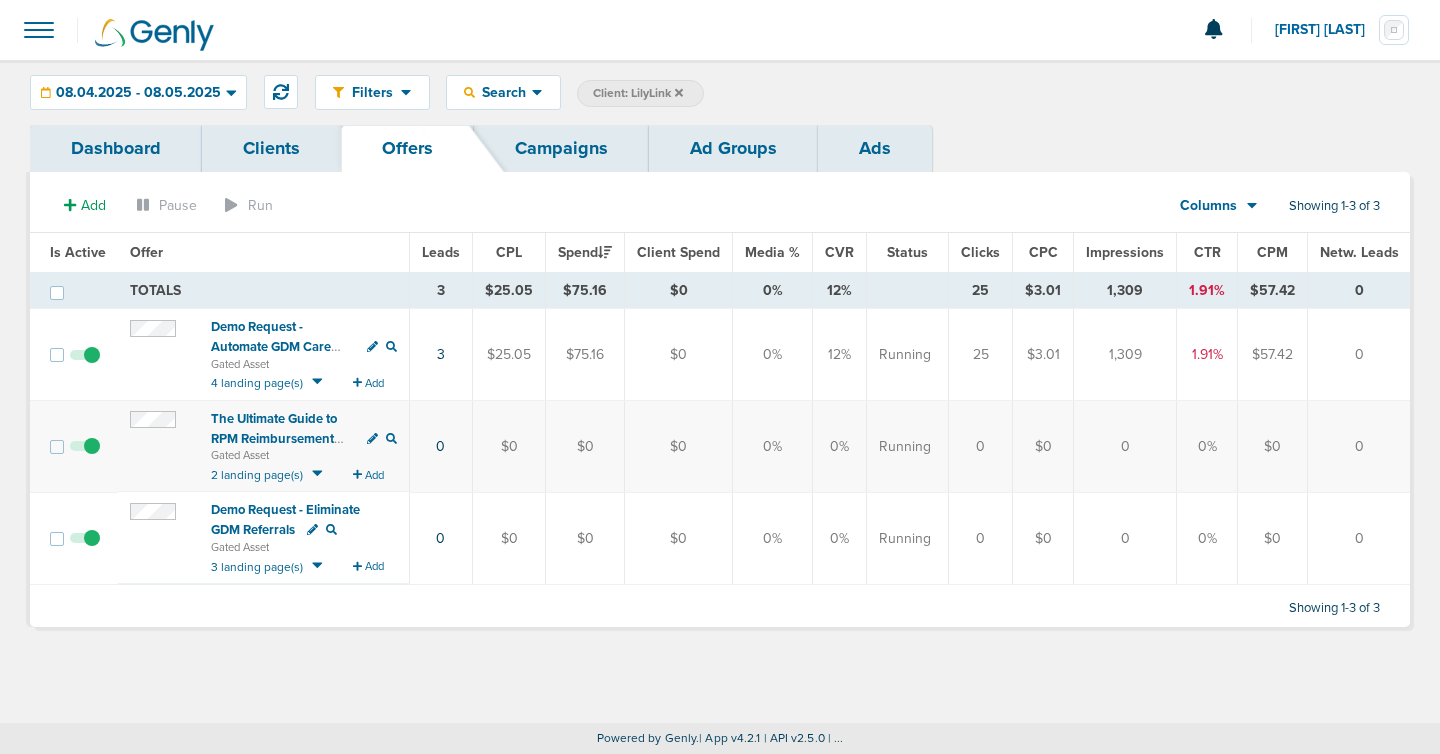 click on "Ads" at bounding box center [875, 148] 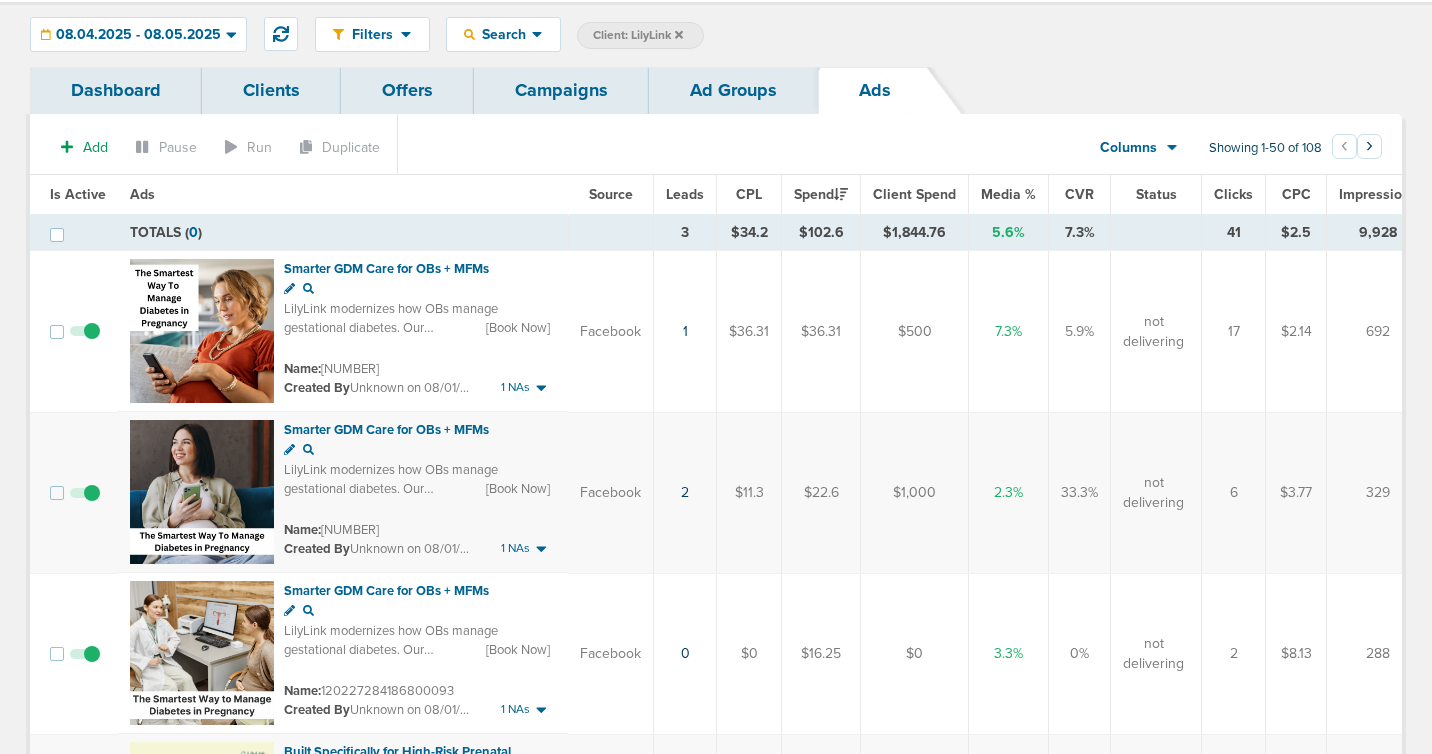 scroll, scrollTop: 70, scrollLeft: 0, axis: vertical 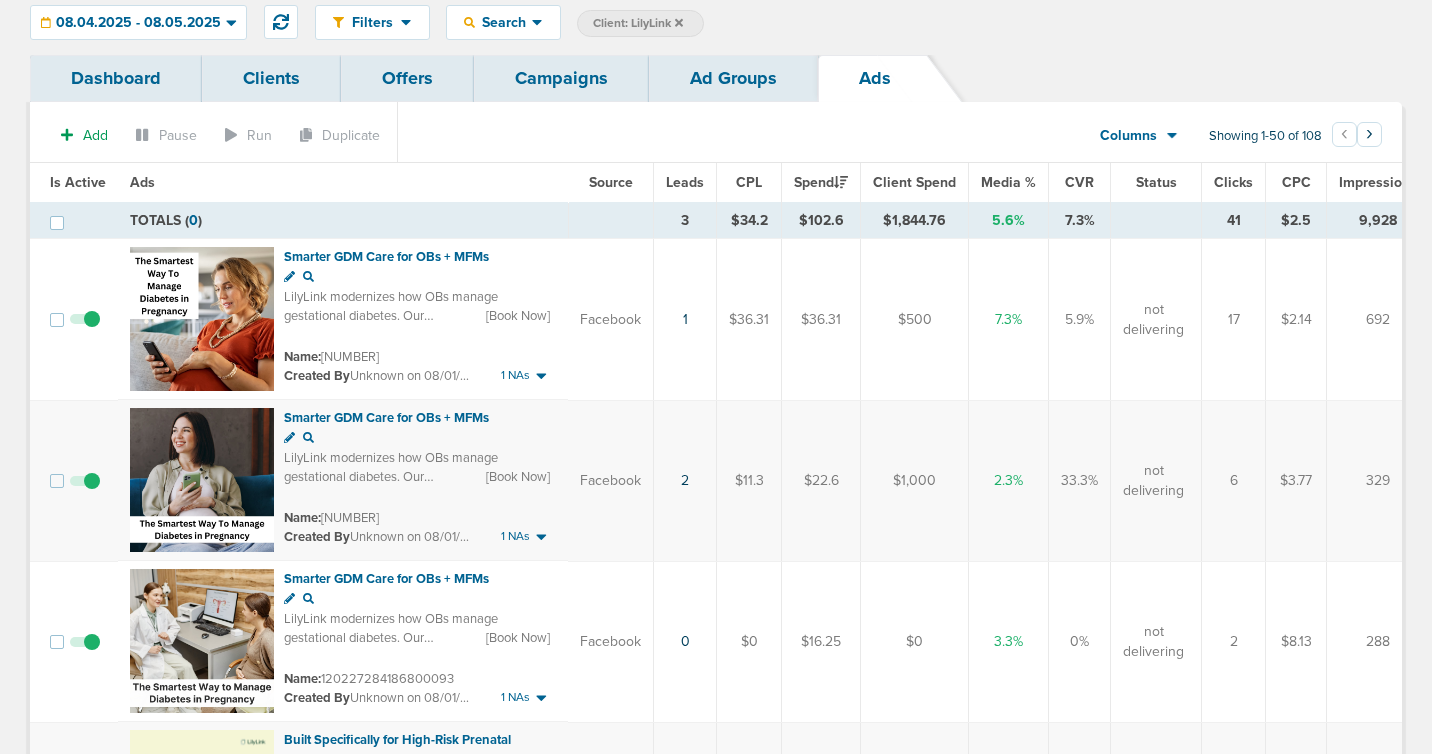 click on "Ad Groups" at bounding box center (733, 78) 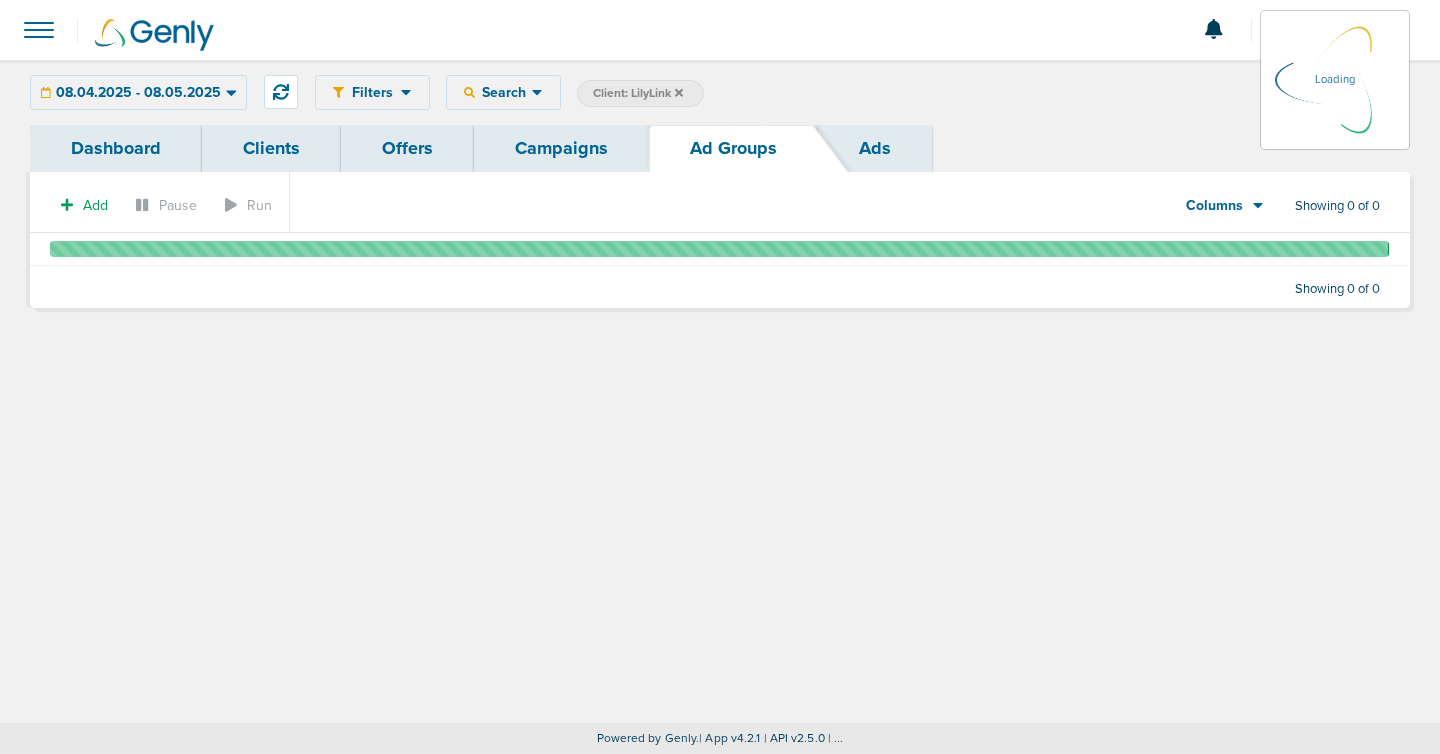 click on "Clients" at bounding box center (271, 148) 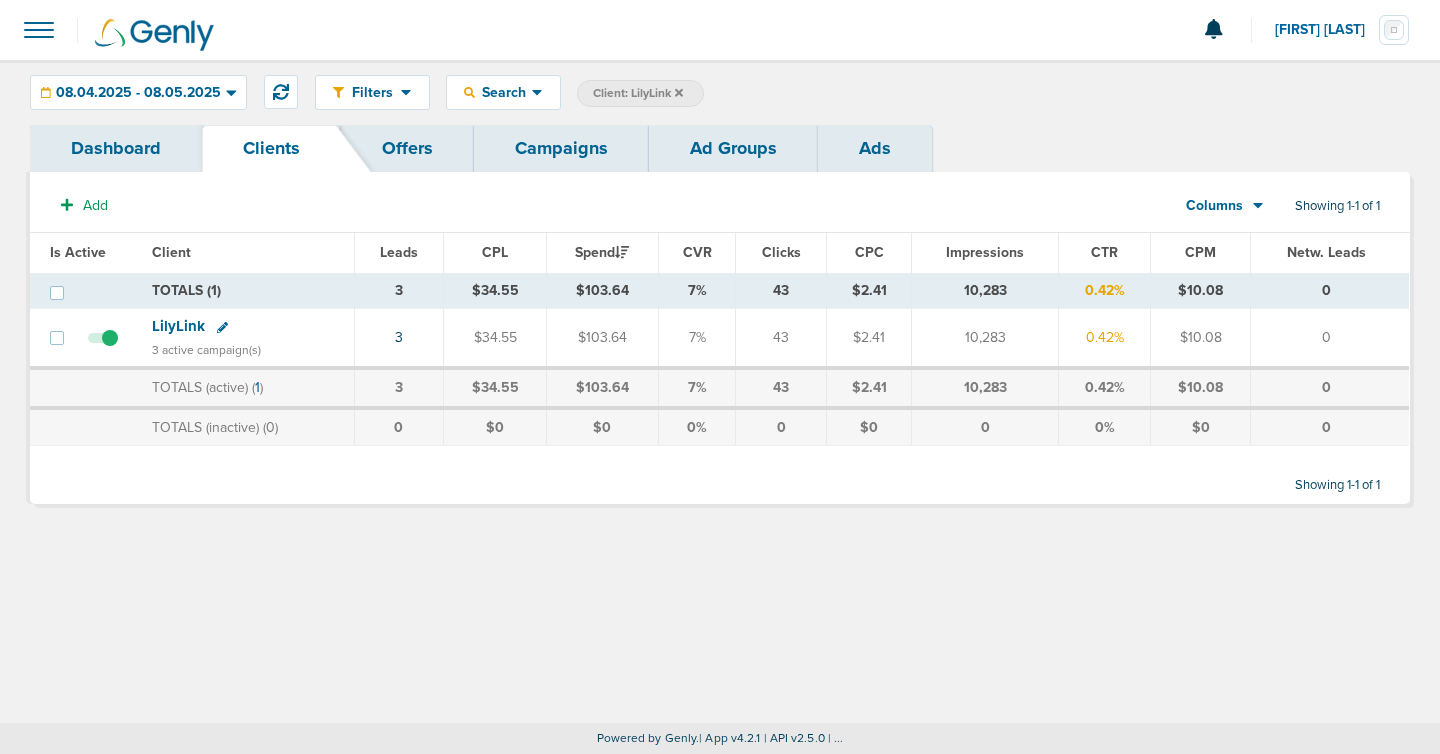 click 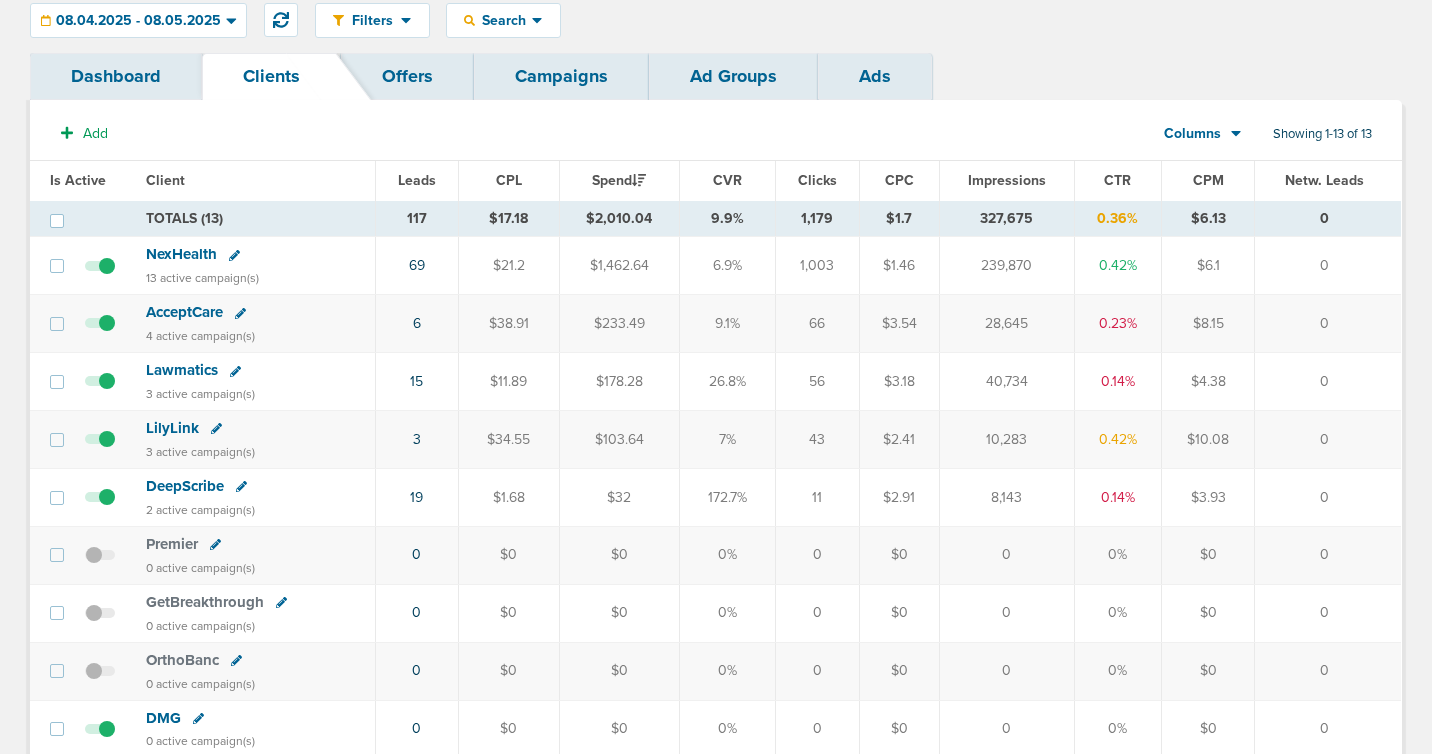 scroll, scrollTop: 343, scrollLeft: 0, axis: vertical 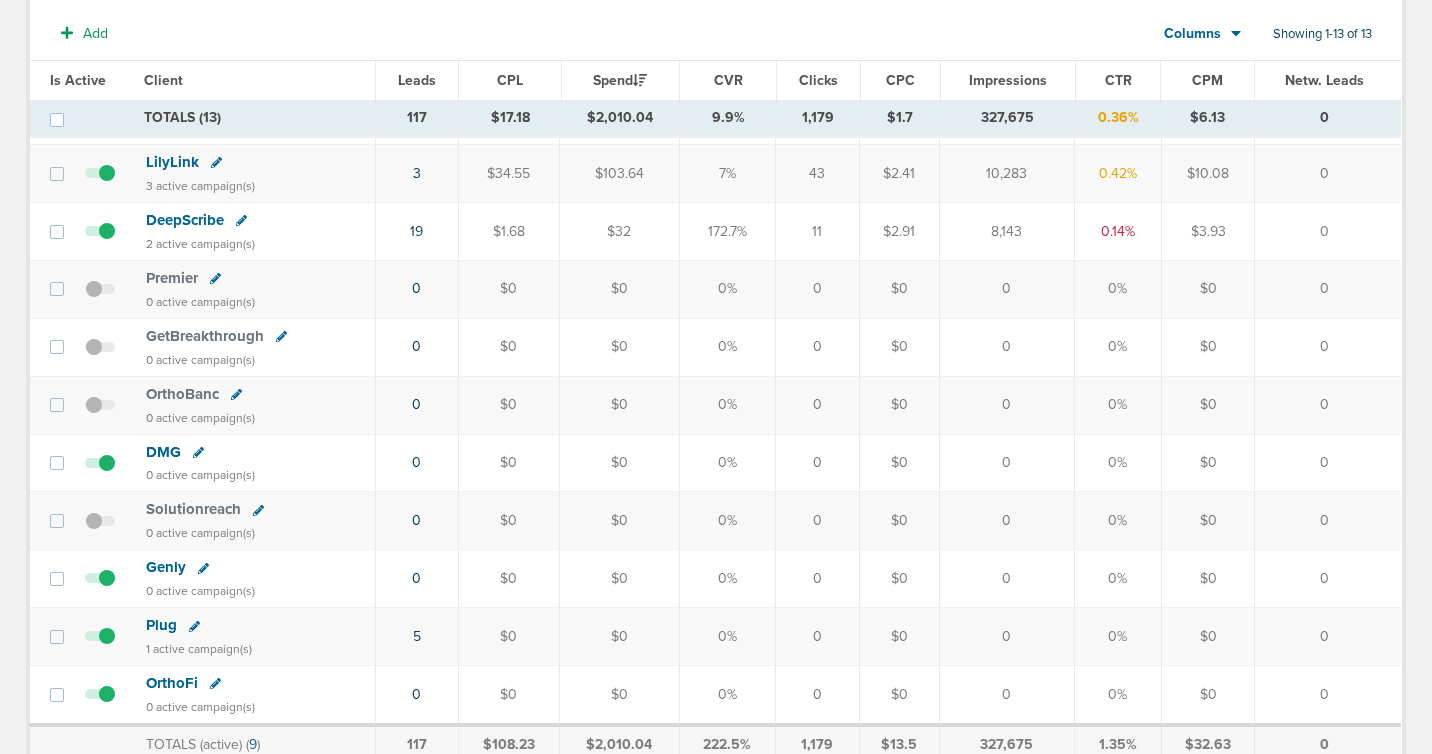 click on "Plug" at bounding box center (161, 625) 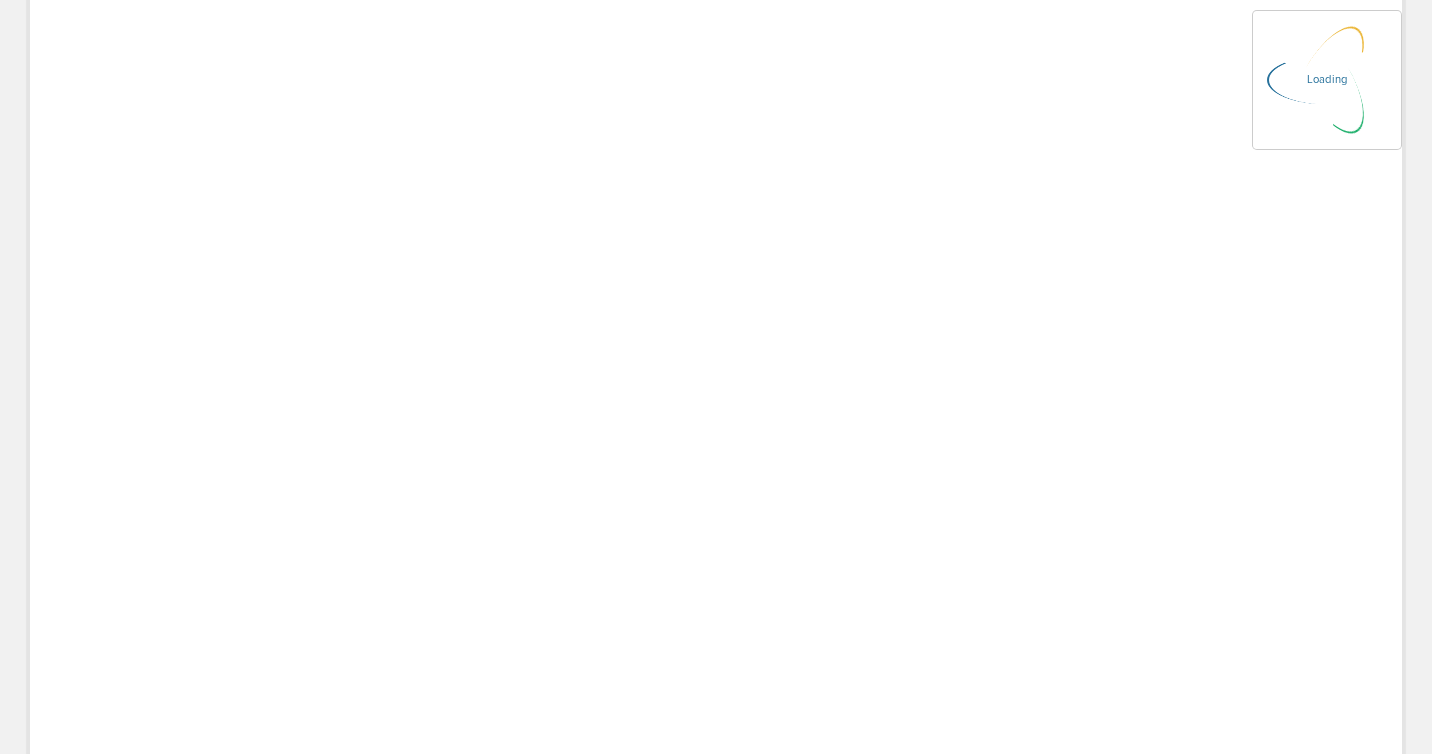 scroll, scrollTop: 0, scrollLeft: 0, axis: both 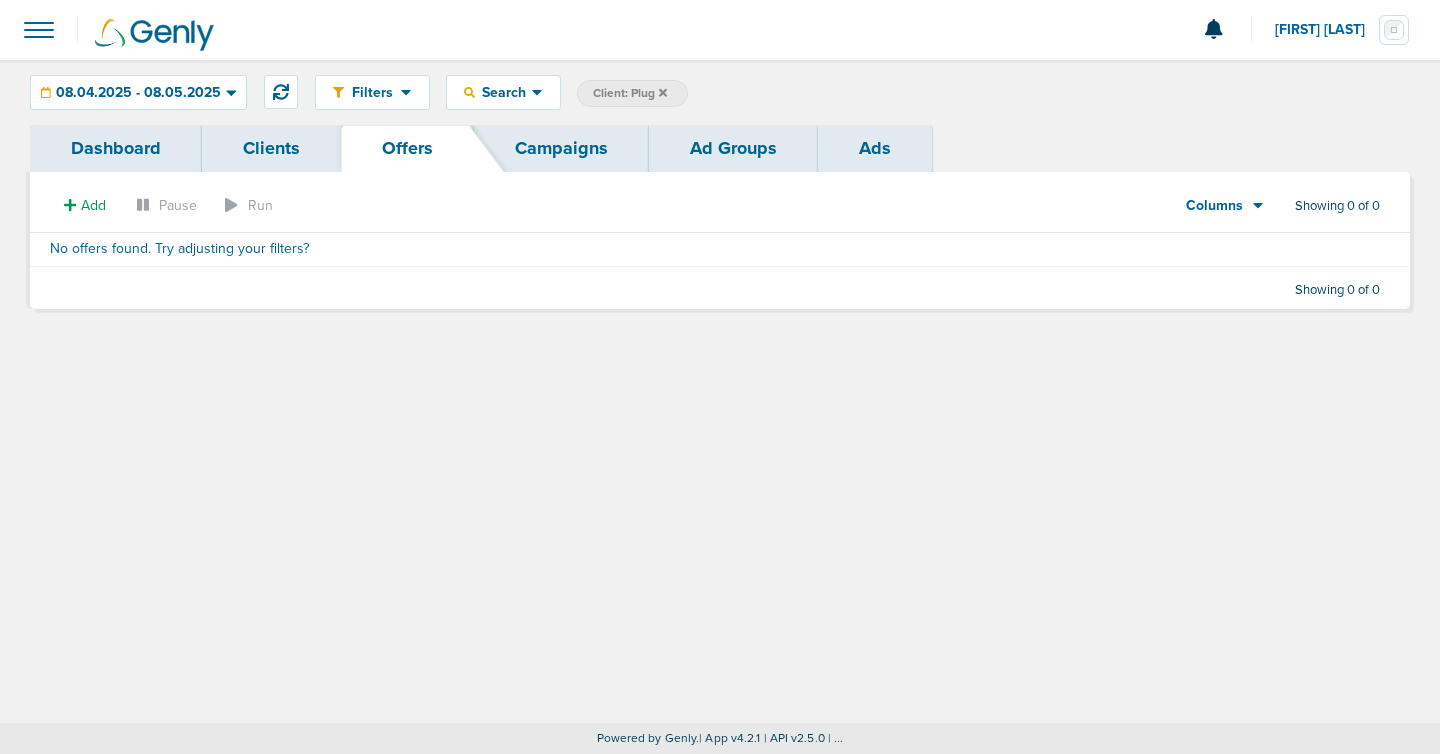 click on "Ads" at bounding box center [875, 148] 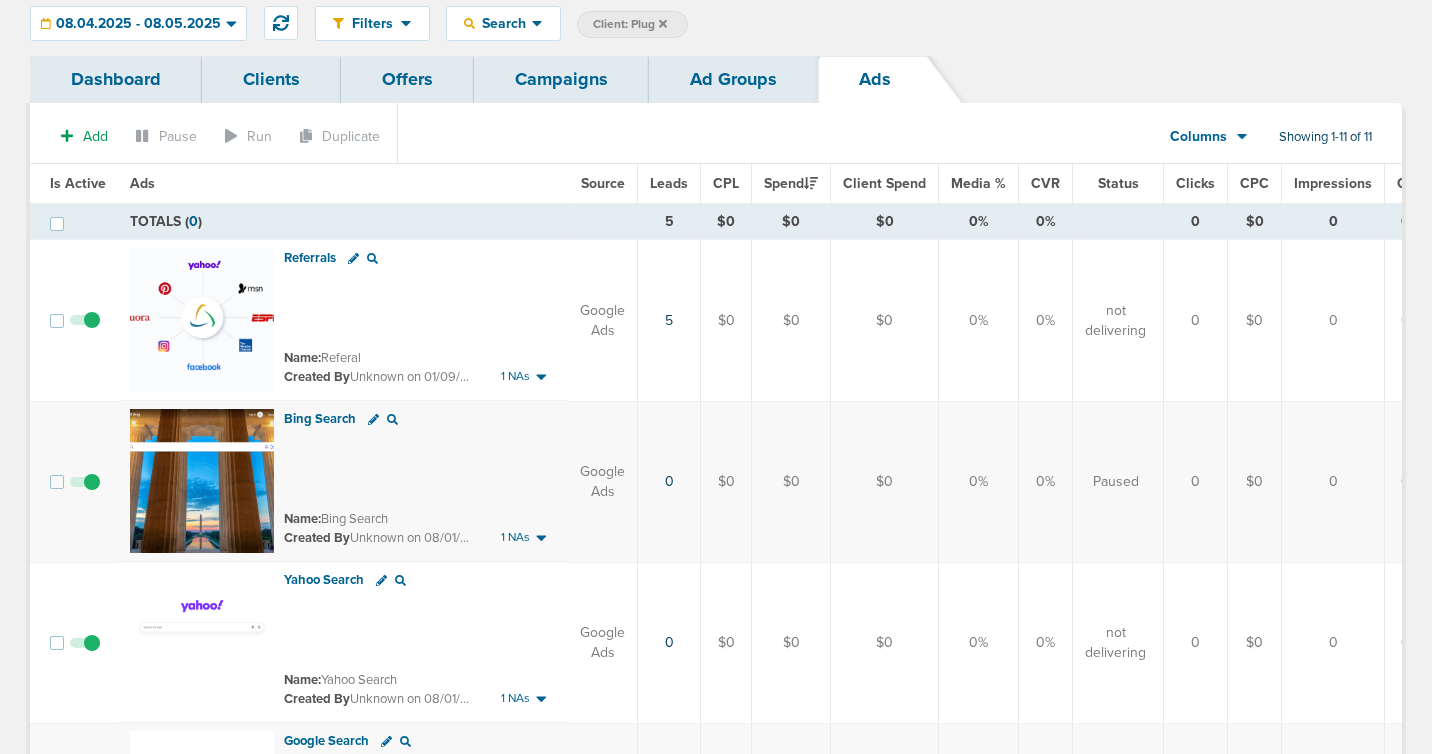 scroll, scrollTop: 0, scrollLeft: 0, axis: both 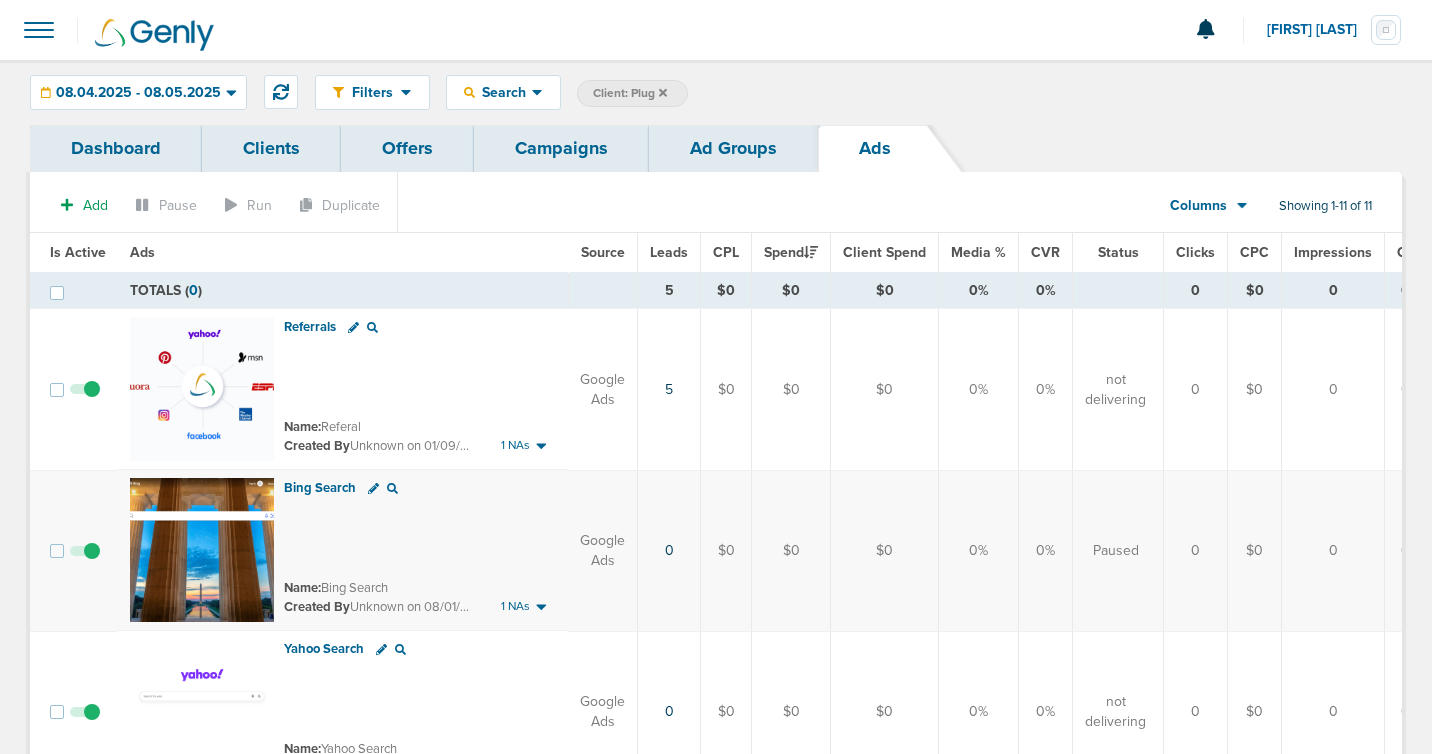 click on "Clients" at bounding box center [271, 148] 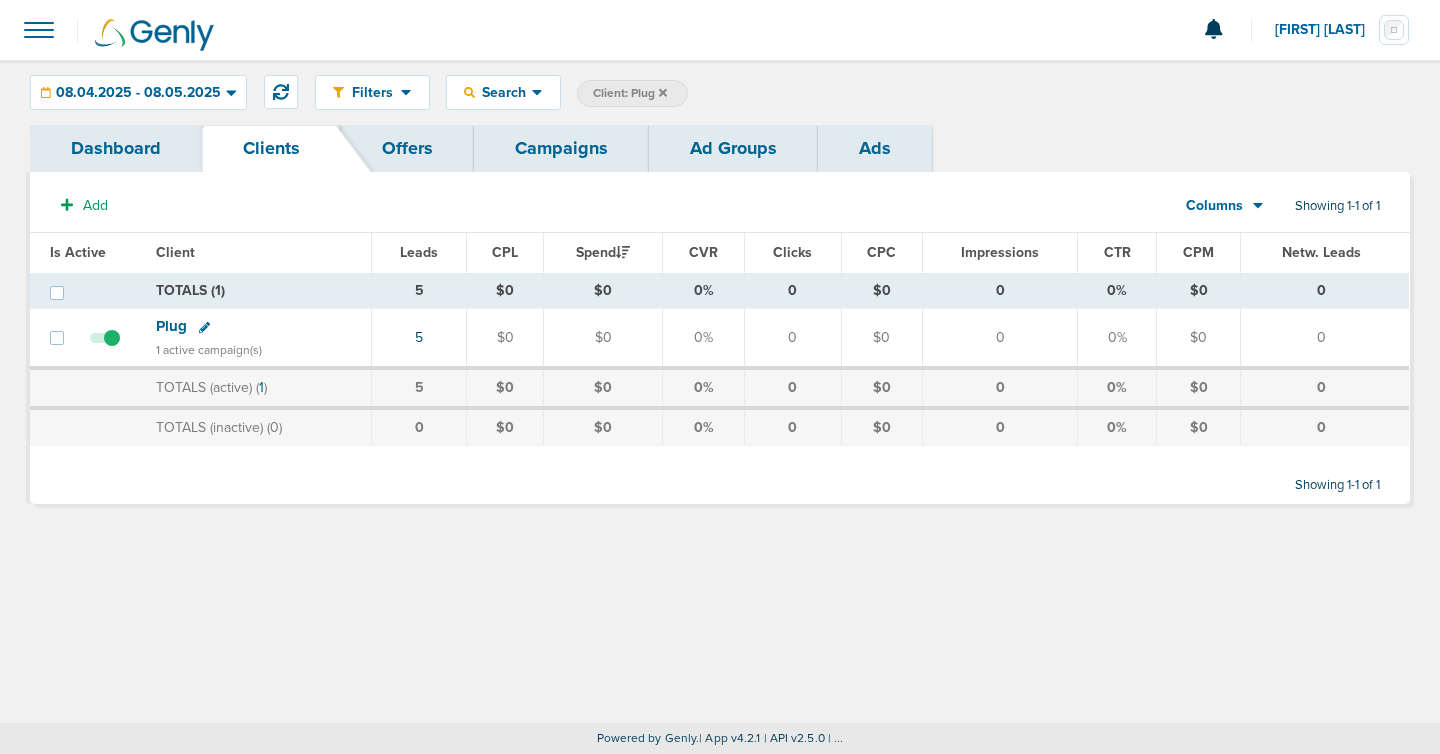 click on "Client: Plug" at bounding box center [632, 93] 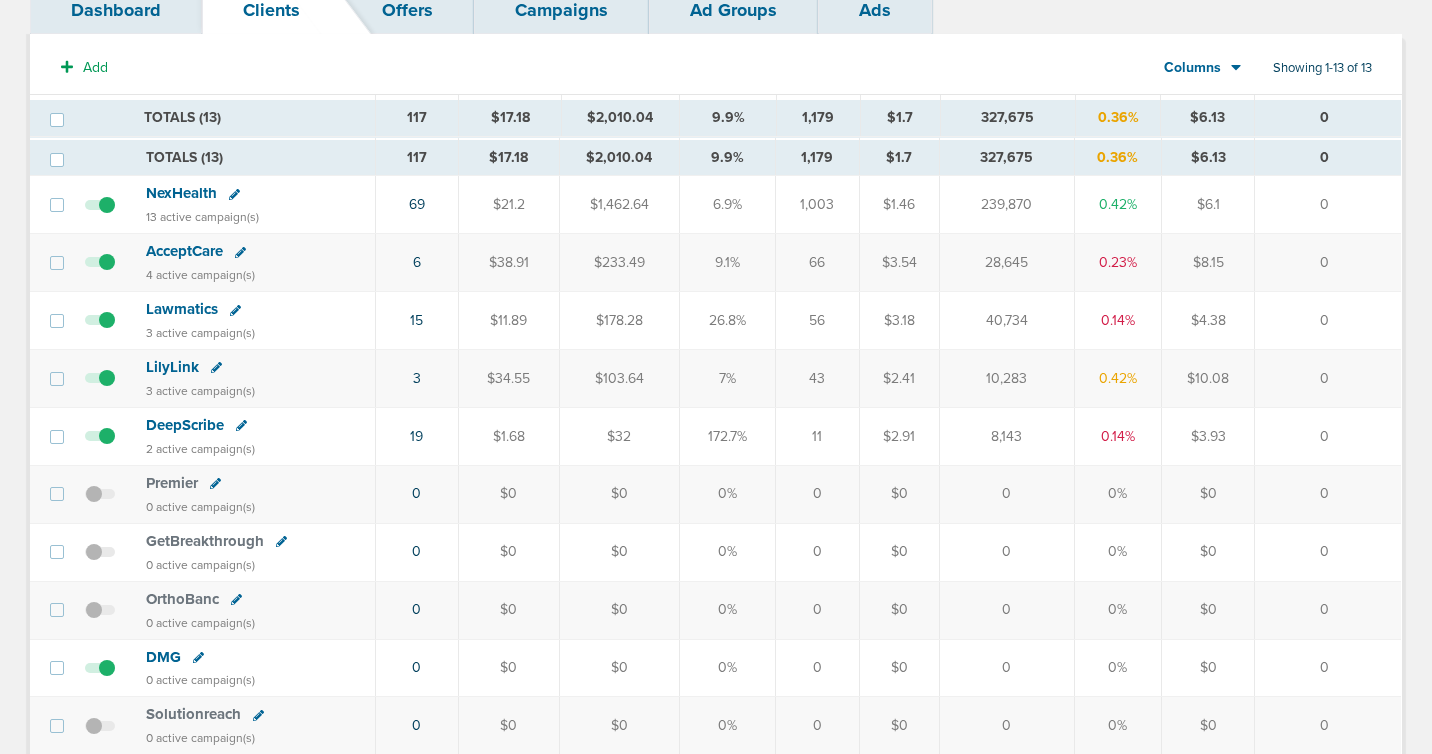 scroll, scrollTop: 133, scrollLeft: 0, axis: vertical 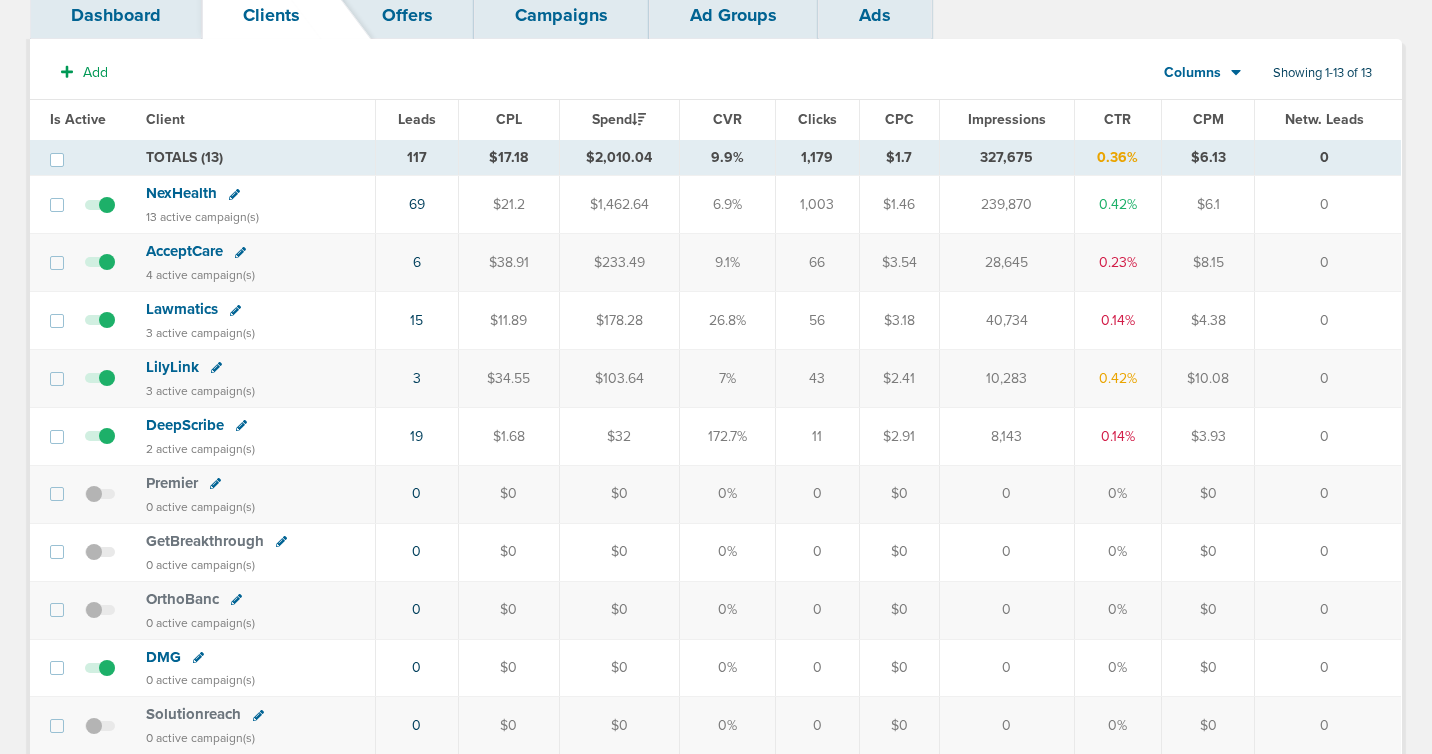 click on "DeepScribe" at bounding box center [185, 425] 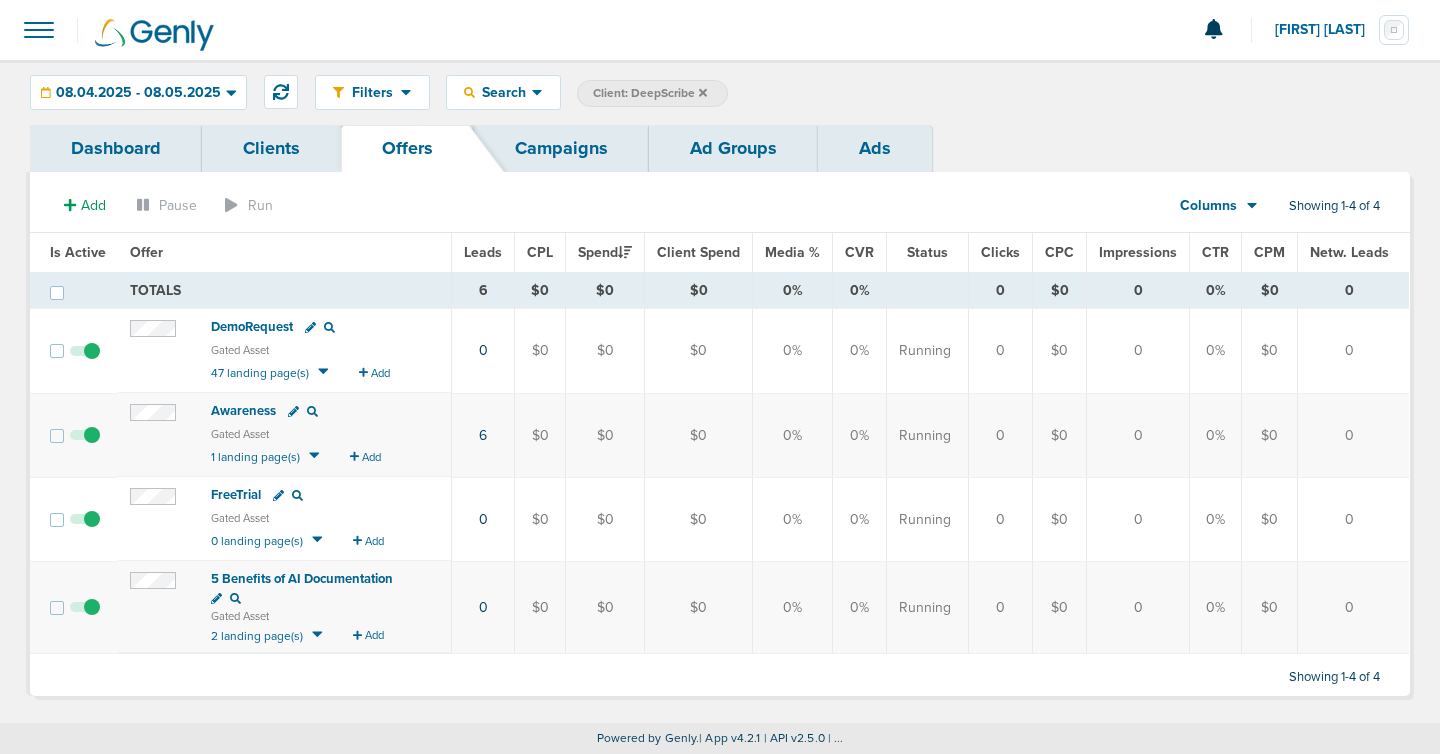 click on "Ads" at bounding box center [875, 148] 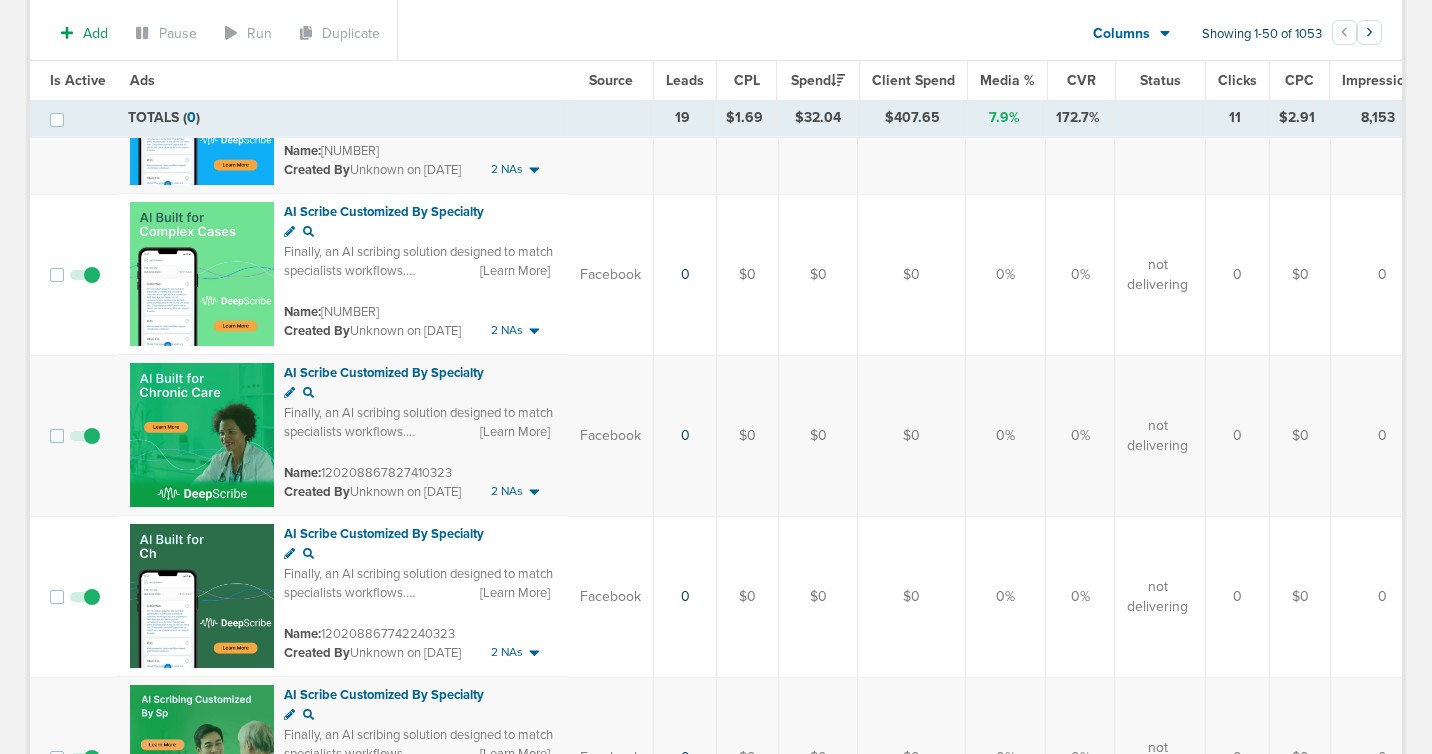 scroll, scrollTop: 0, scrollLeft: 0, axis: both 